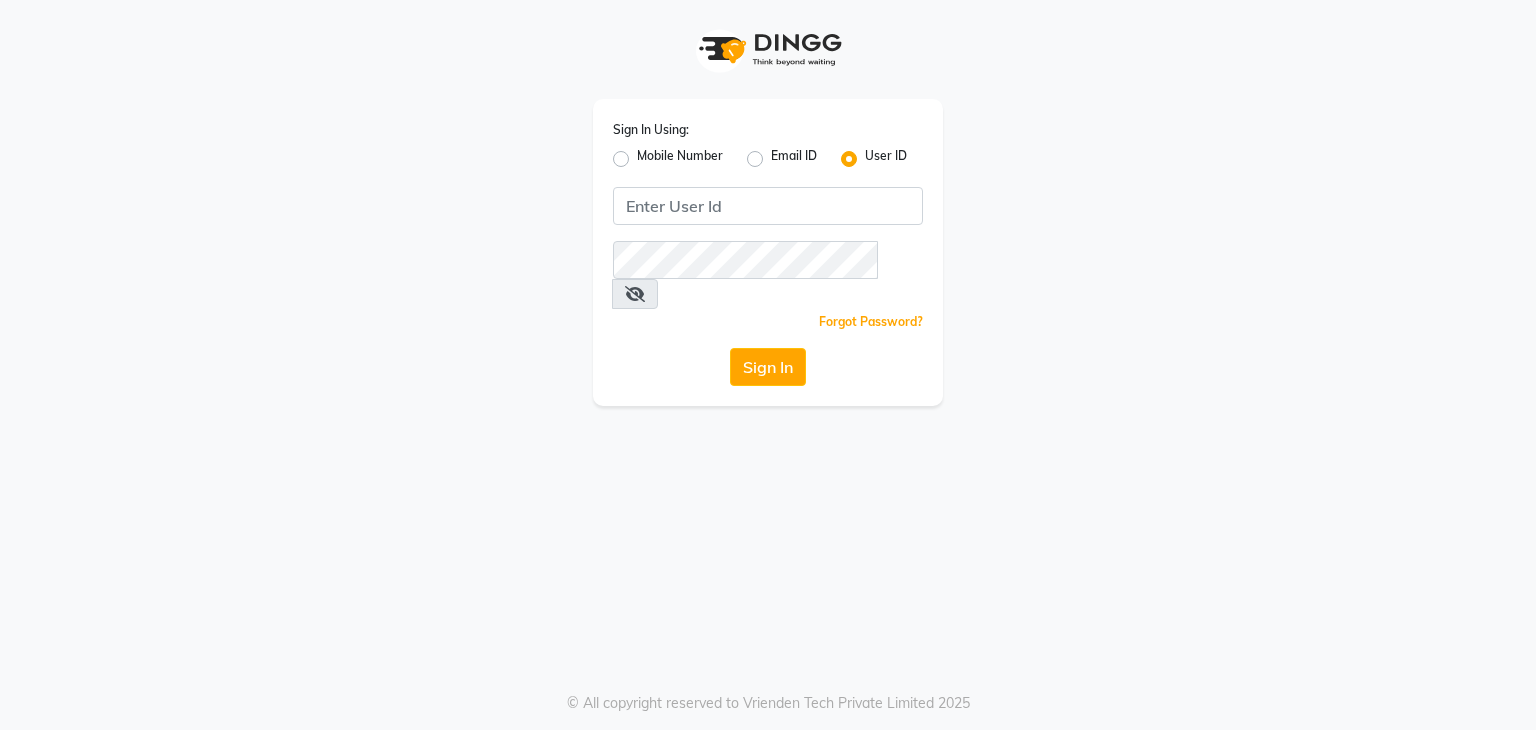 scroll, scrollTop: 0, scrollLeft: 0, axis: both 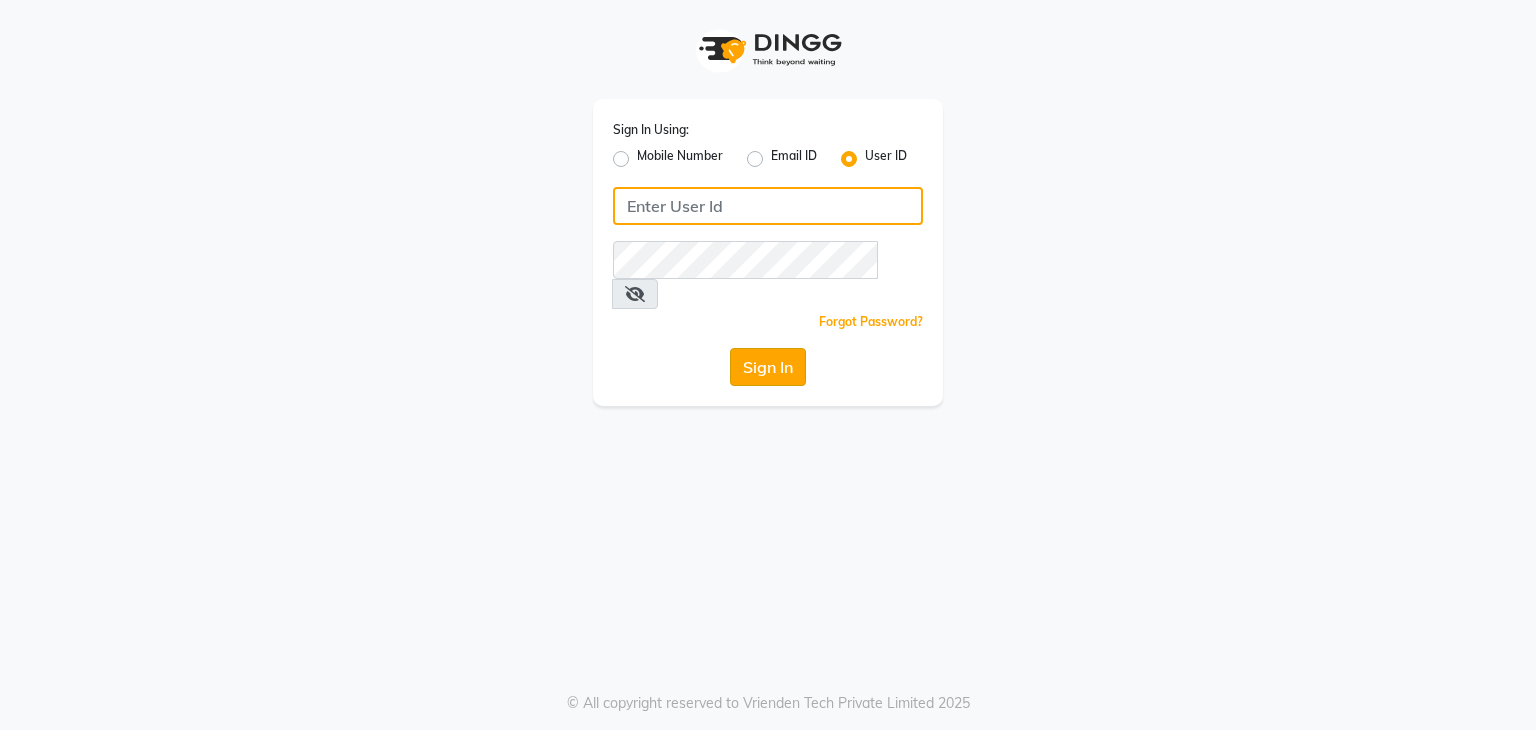 type on "wings" 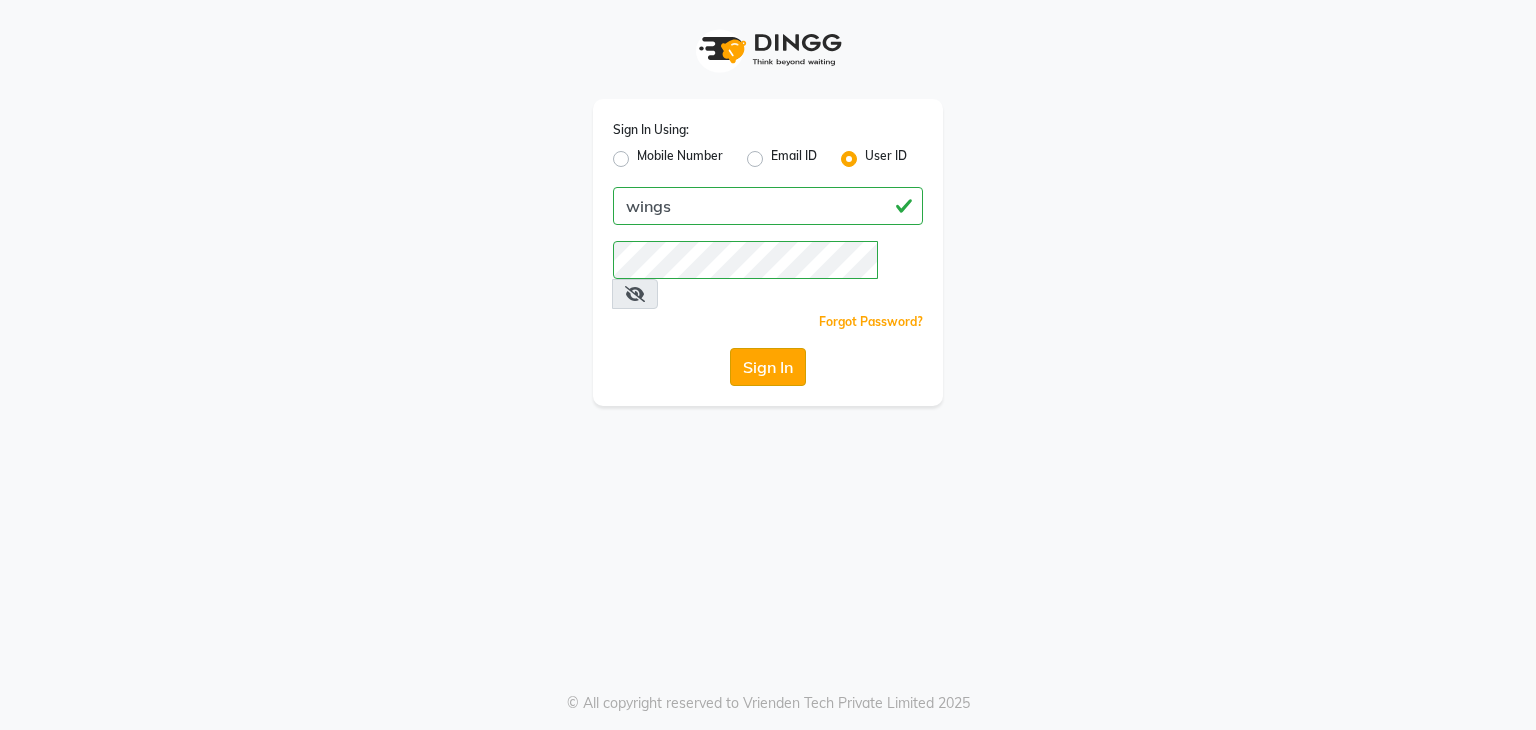 click on "Sign In" 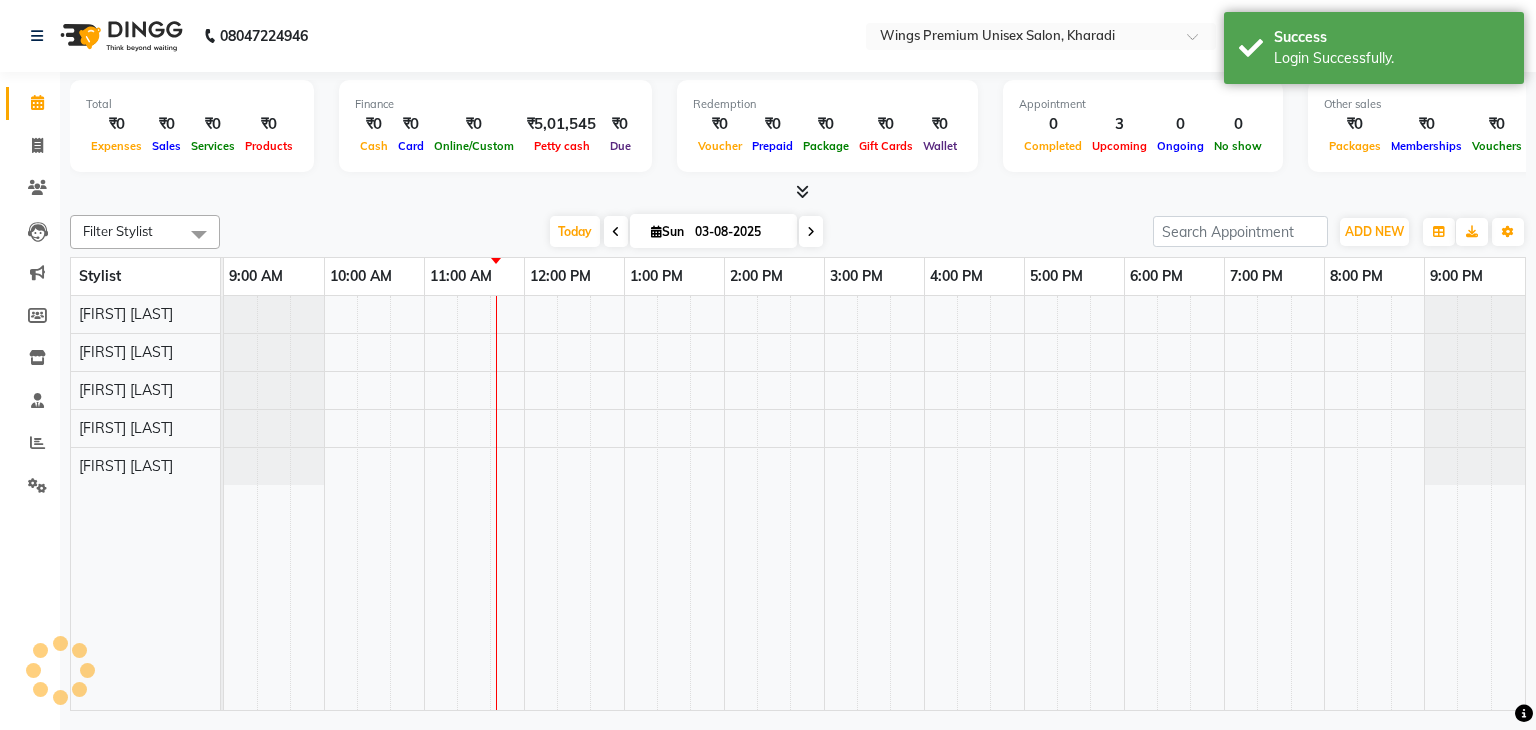 select on "en" 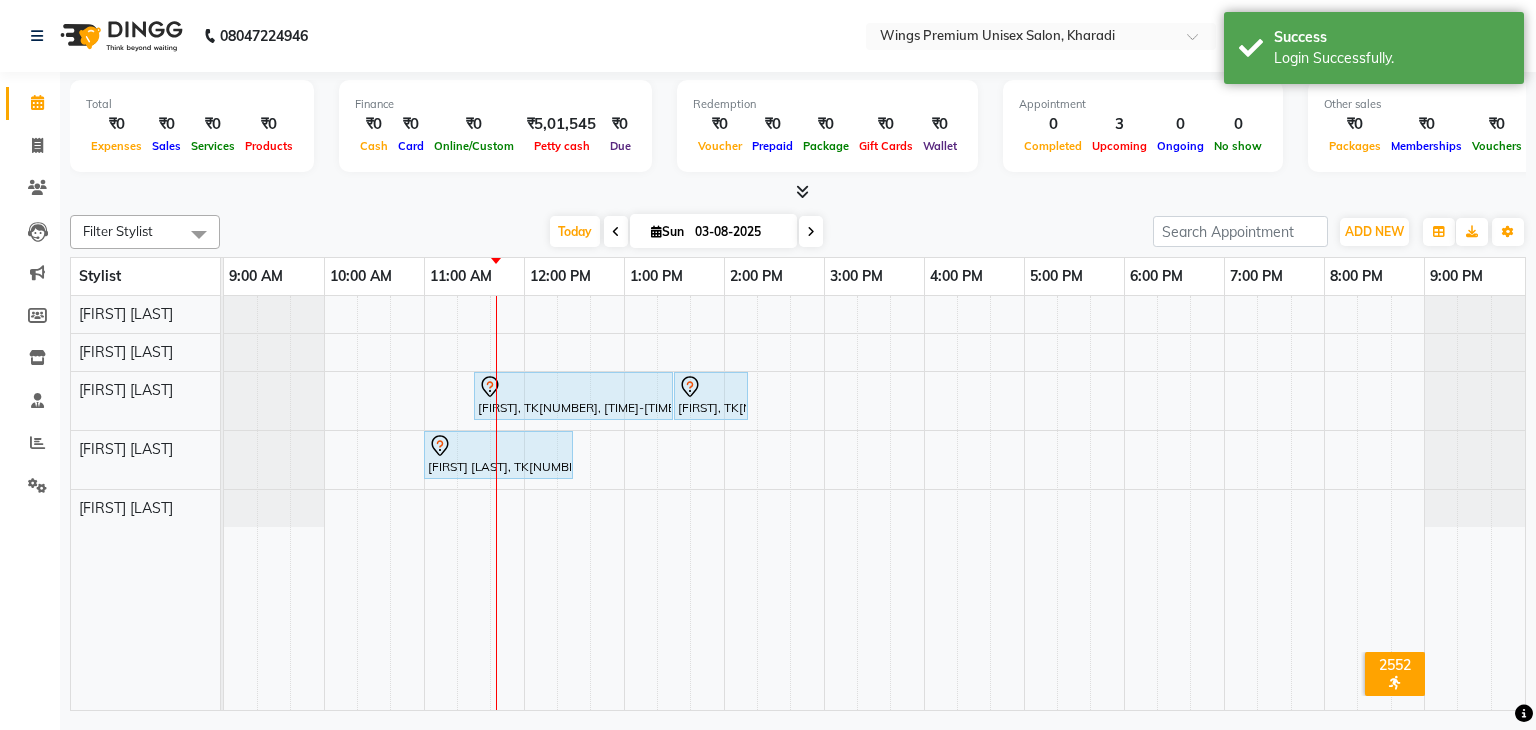 scroll, scrollTop: 0, scrollLeft: 0, axis: both 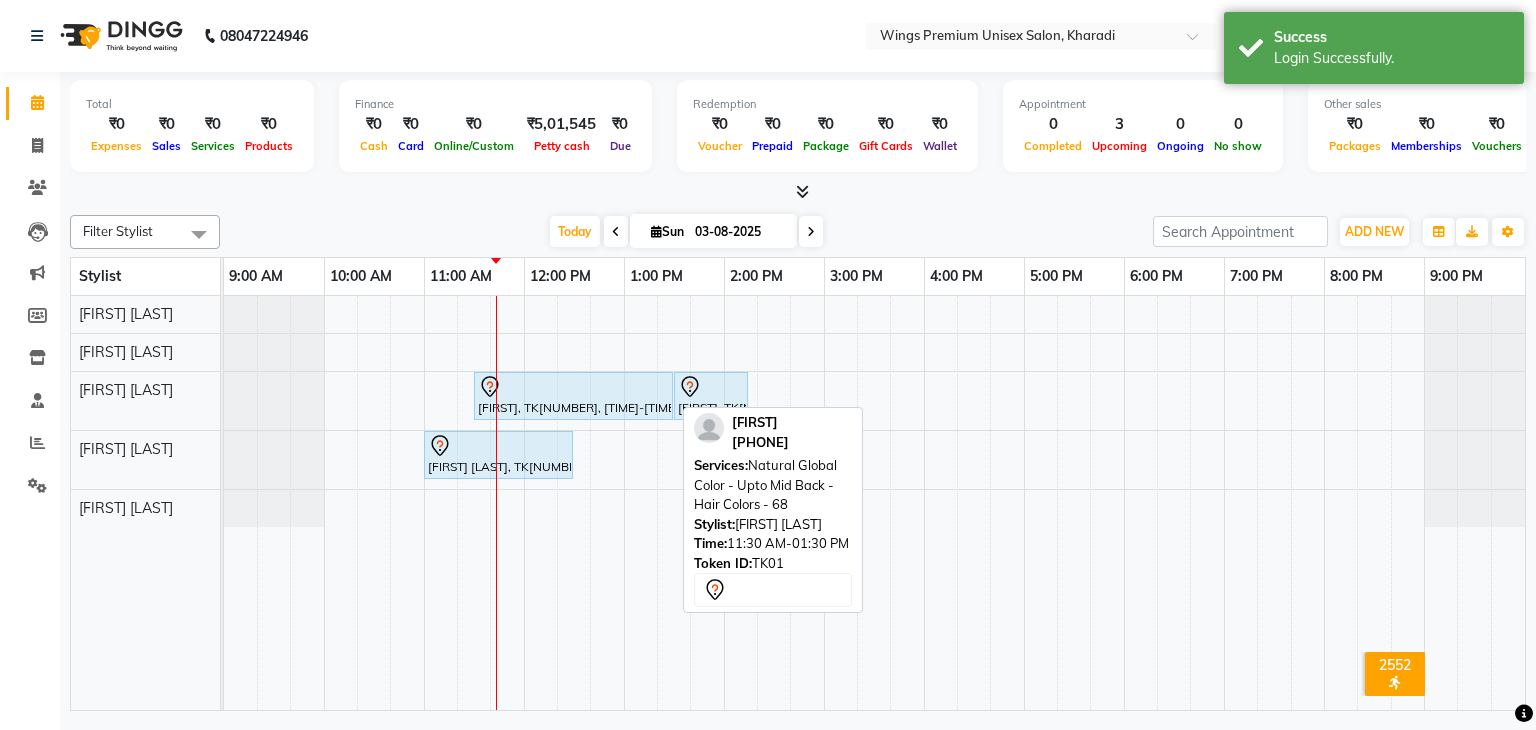 click at bounding box center (573, 387) 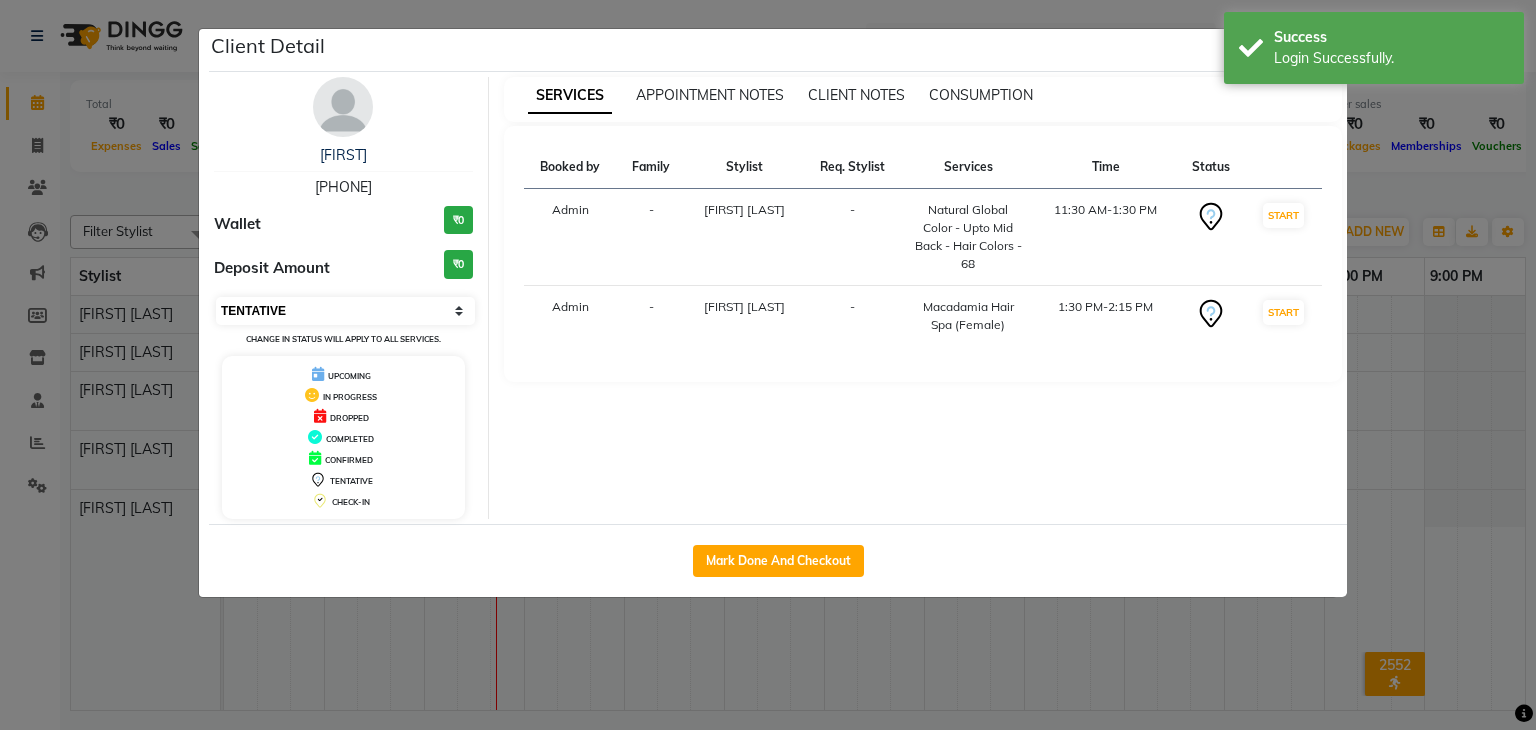 click on "Select IN SERVICE CONFIRMED TENTATIVE CHECK IN MARK DONE DROPPED UPCOMING" at bounding box center (345, 311) 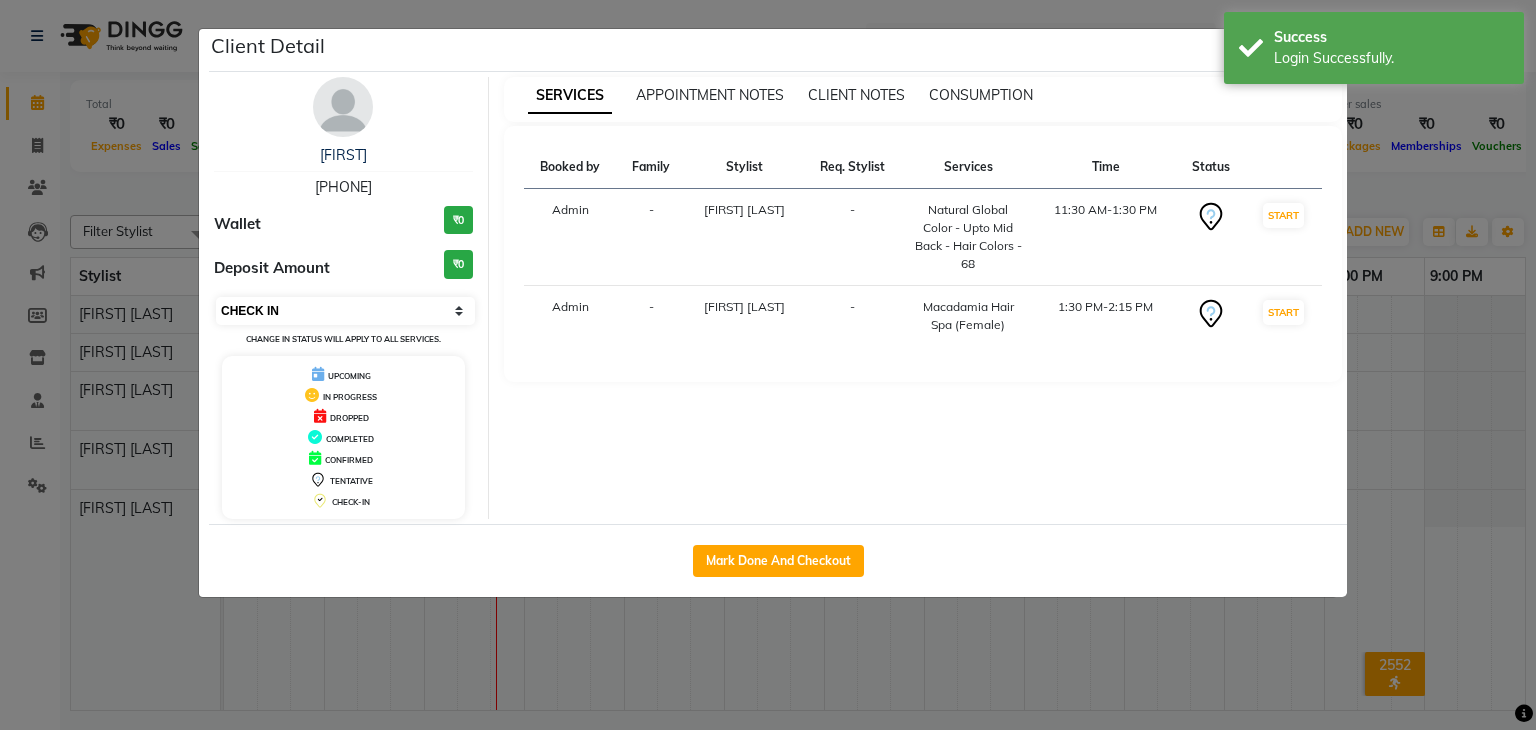 click on "Select IN SERVICE CONFIRMED TENTATIVE CHECK IN MARK DONE DROPPED UPCOMING" at bounding box center [345, 311] 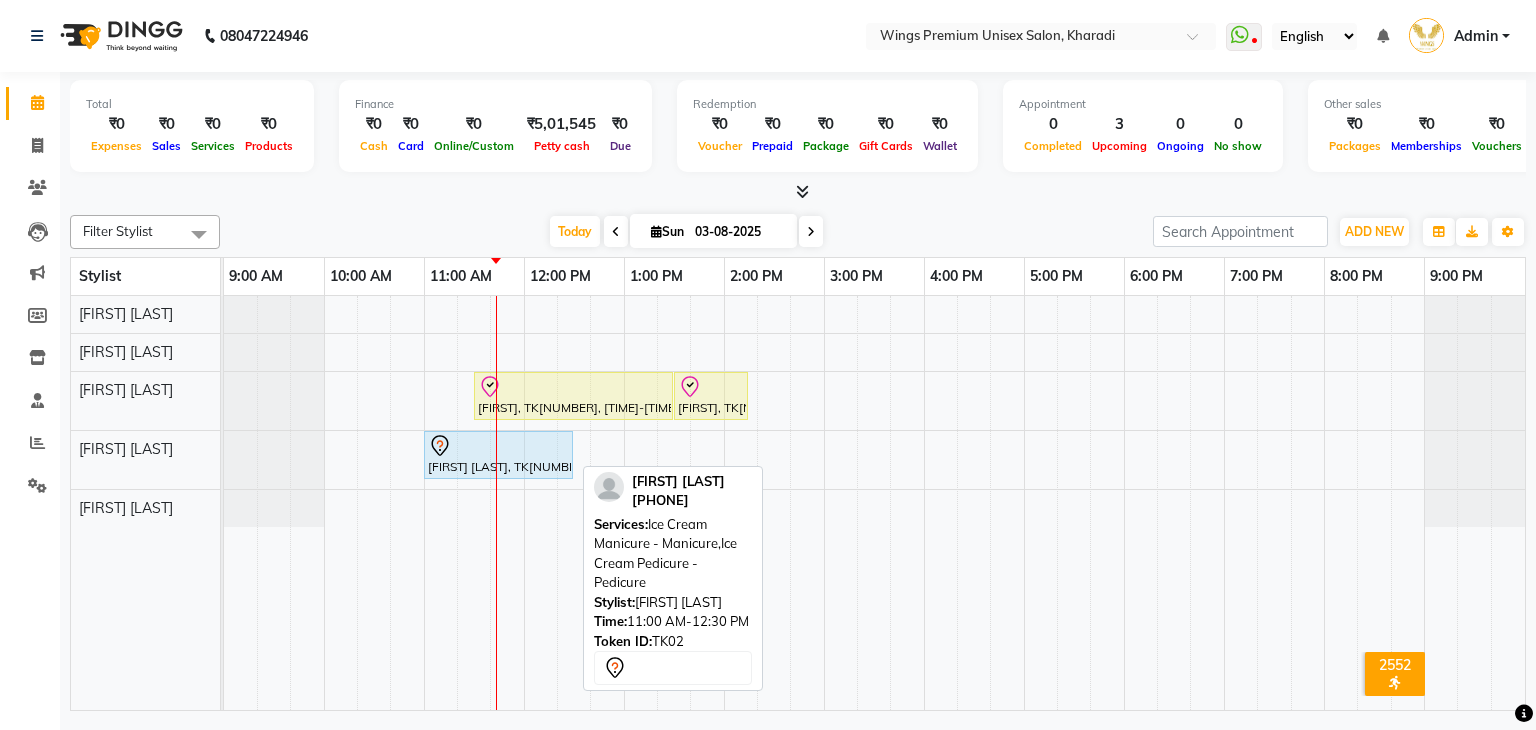 click on "[FIRST] [LAST], TK[NUMBER], [TIME]-[TIME], Ice Cream Manicure - Manicure,Ice Cream Pedicure - Pedicure" at bounding box center (498, 455) 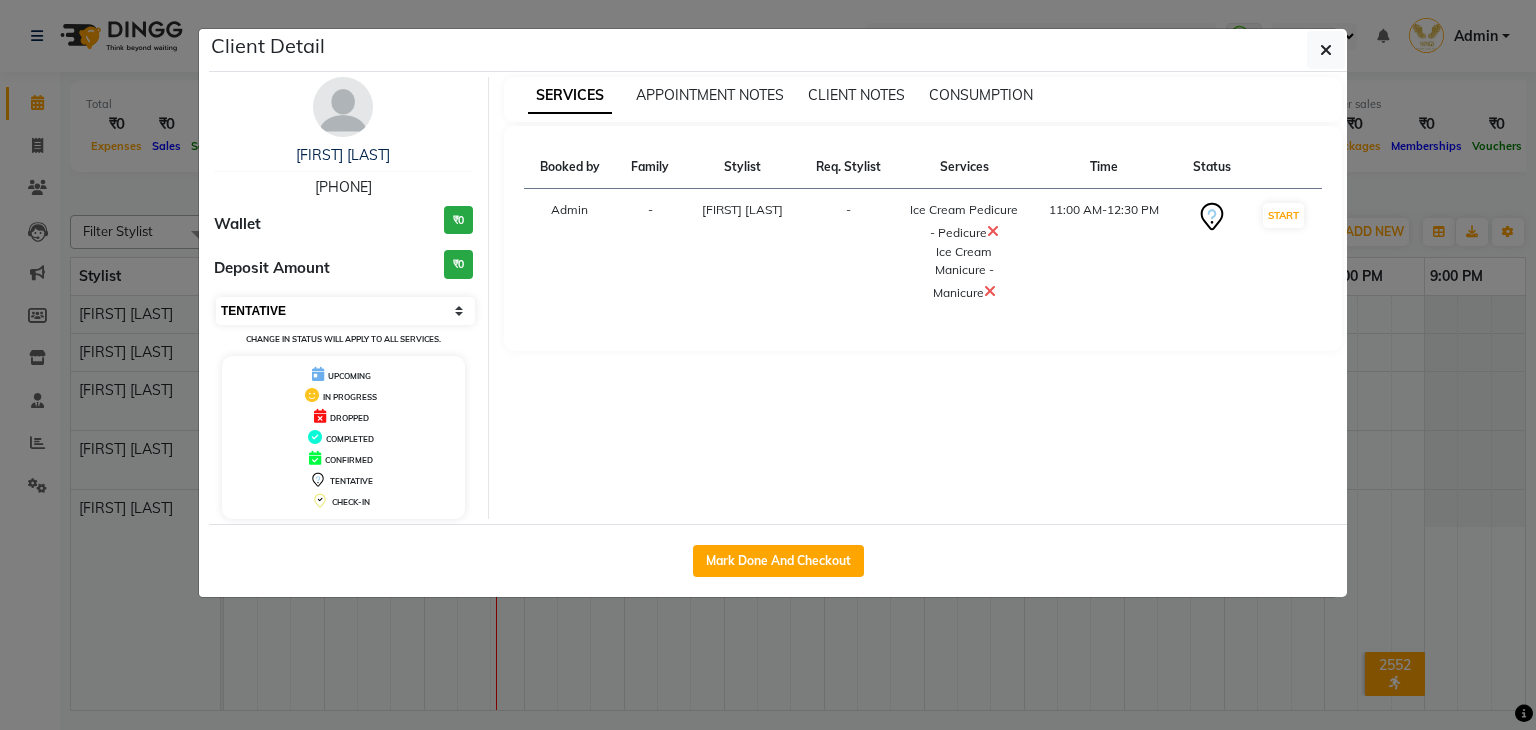 click on "Select IN SERVICE CONFIRMED TENTATIVE CHECK IN MARK DONE DROPPED UPCOMING" at bounding box center (345, 311) 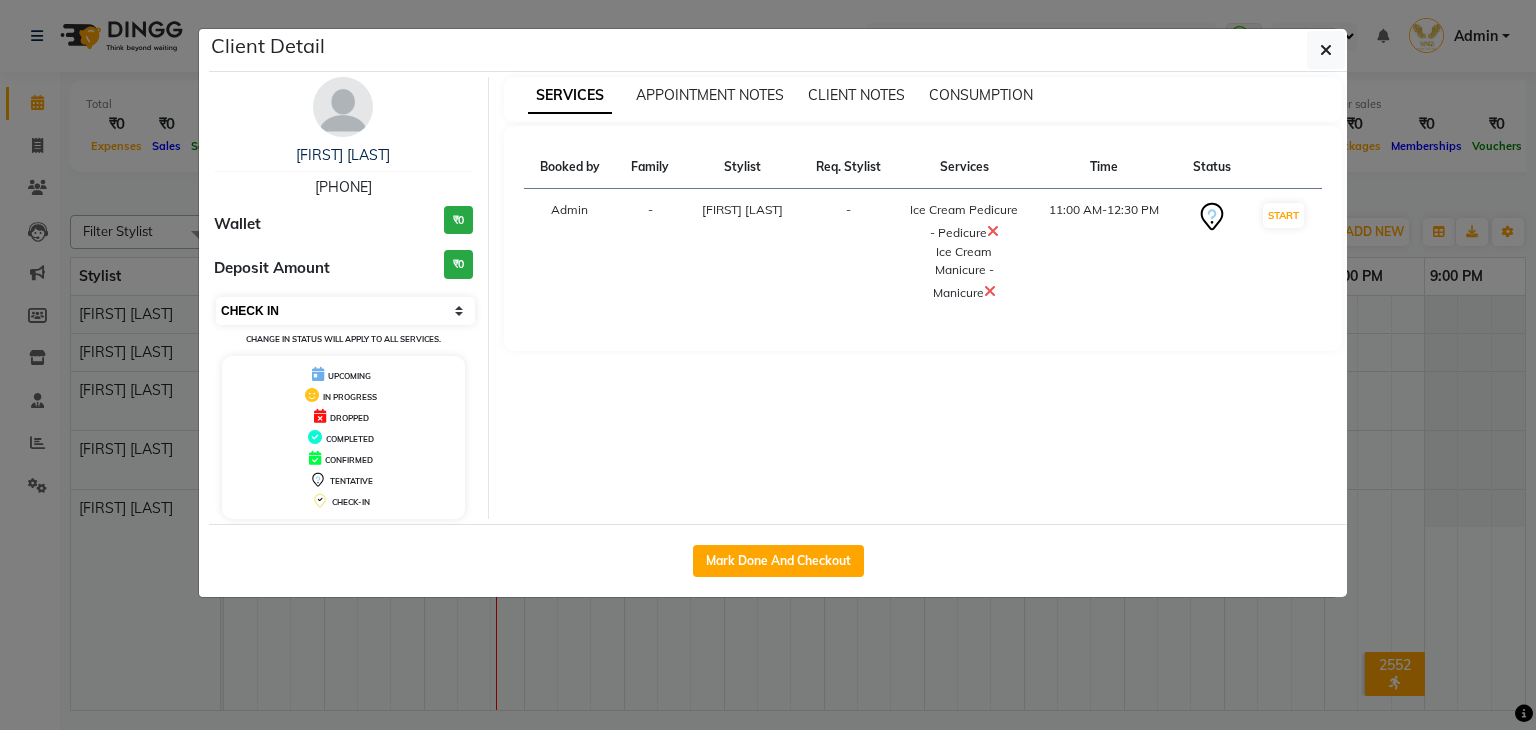 click on "Select IN SERVICE CONFIRMED TENTATIVE CHECK IN MARK DONE DROPPED UPCOMING" at bounding box center [345, 311] 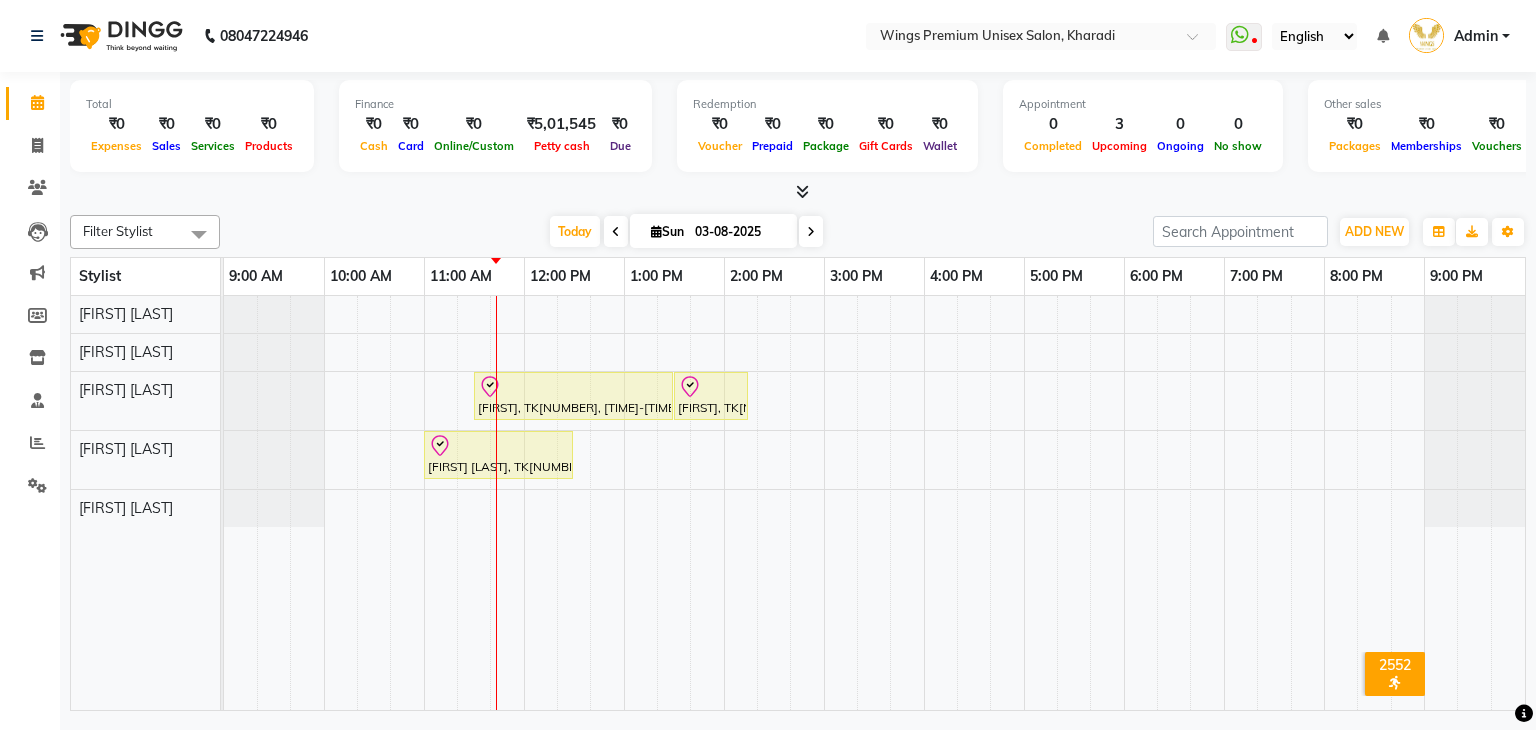 click on "Today  Sun 03-08-2025" at bounding box center (686, 232) 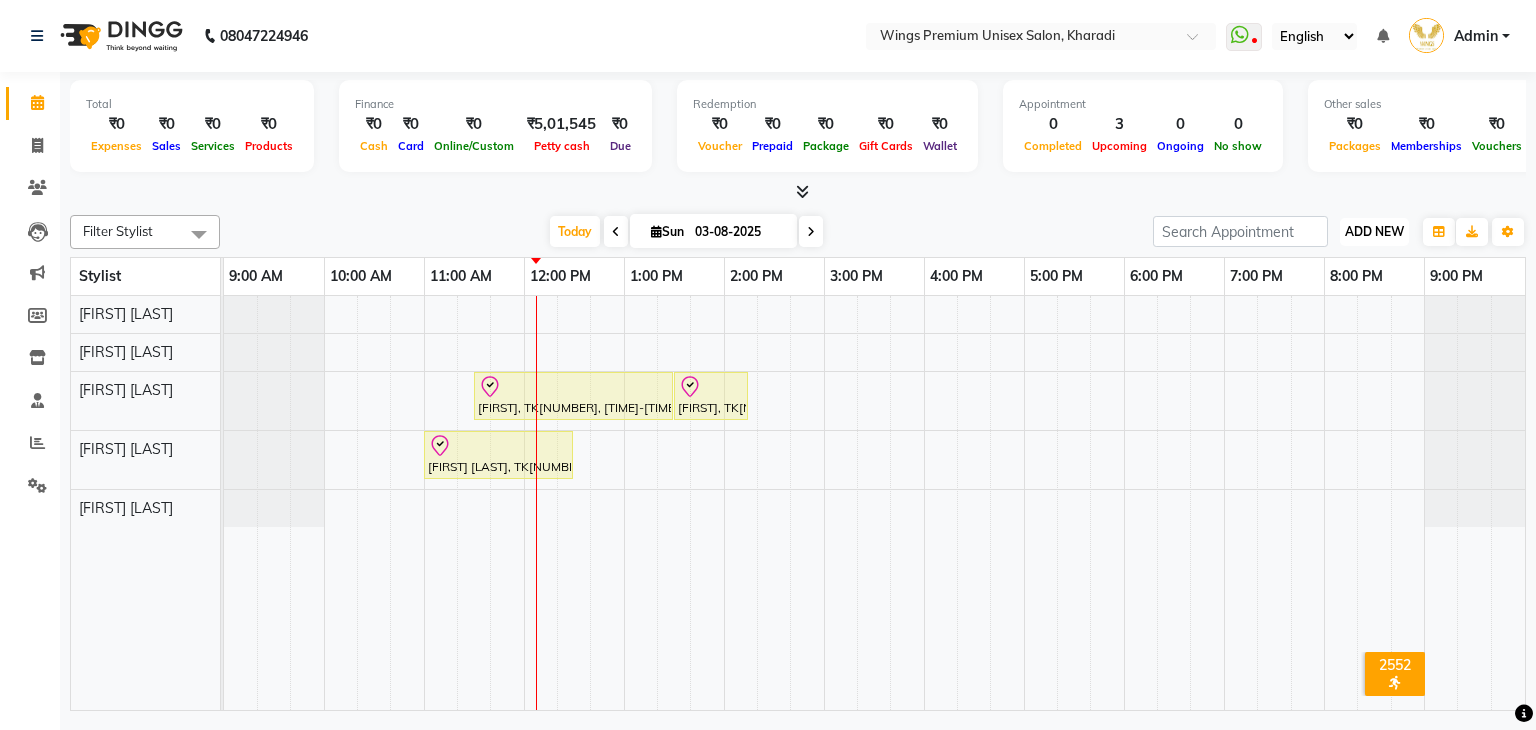 click on "ADD NEW Toggle Dropdown" at bounding box center [1374, 232] 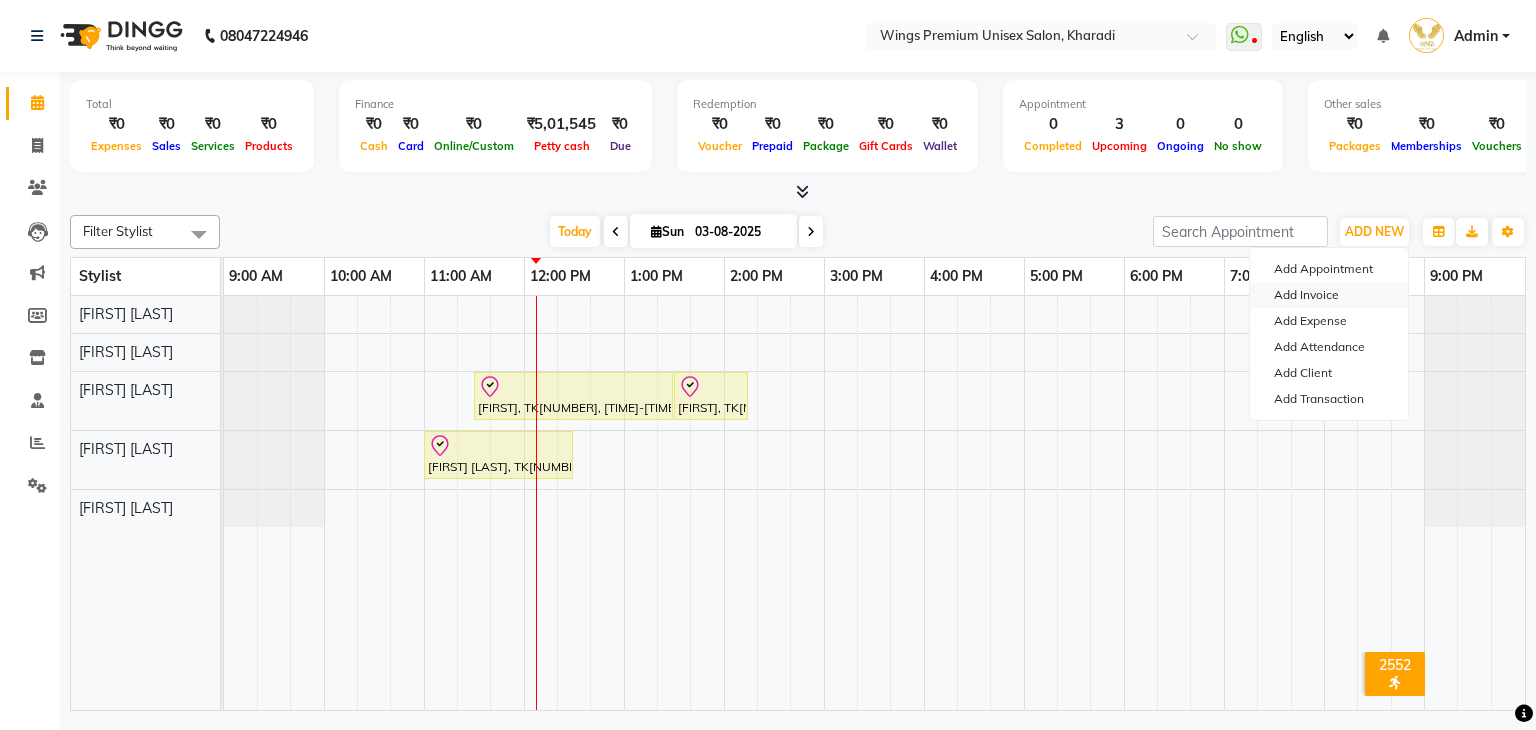 click on "Add Invoice" at bounding box center (1329, 295) 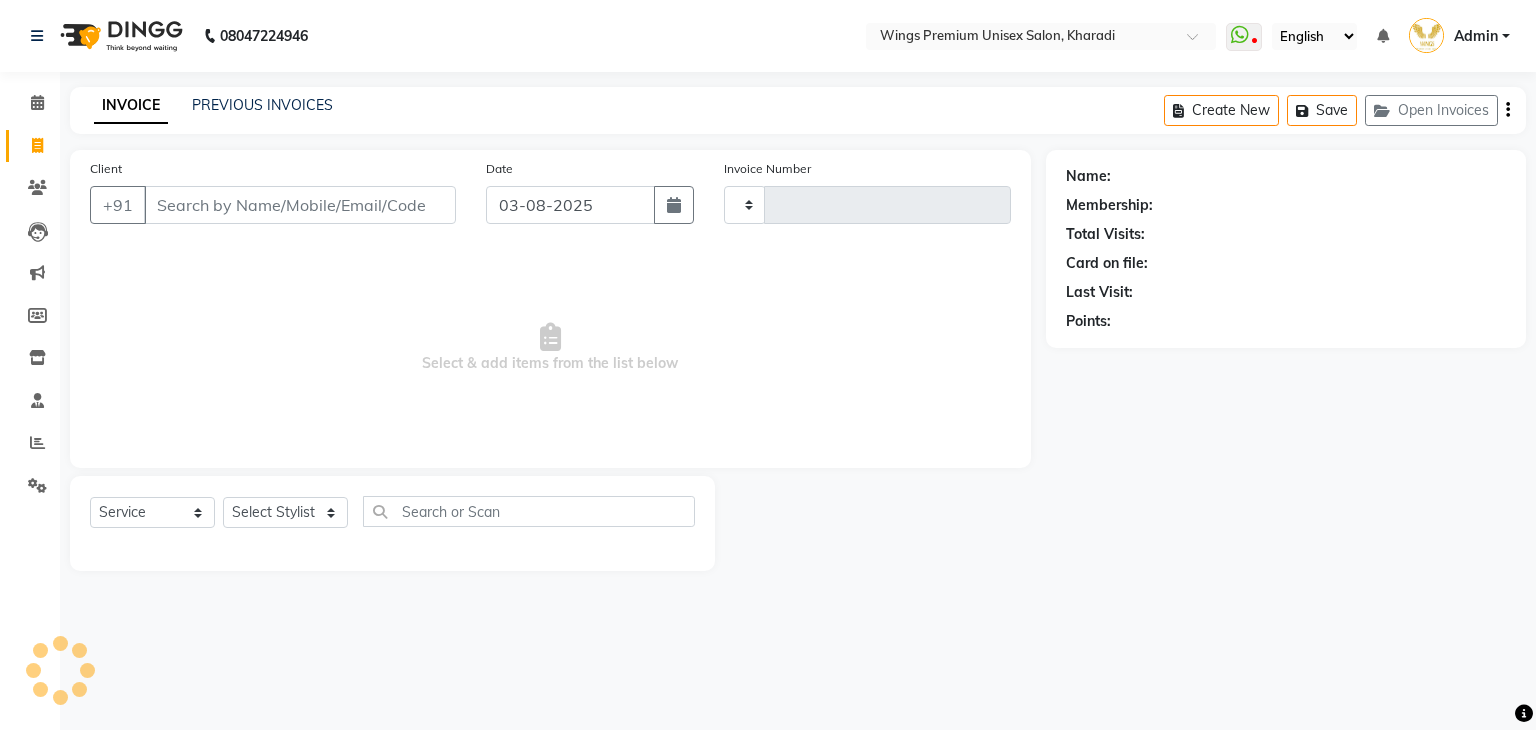 type on "1001" 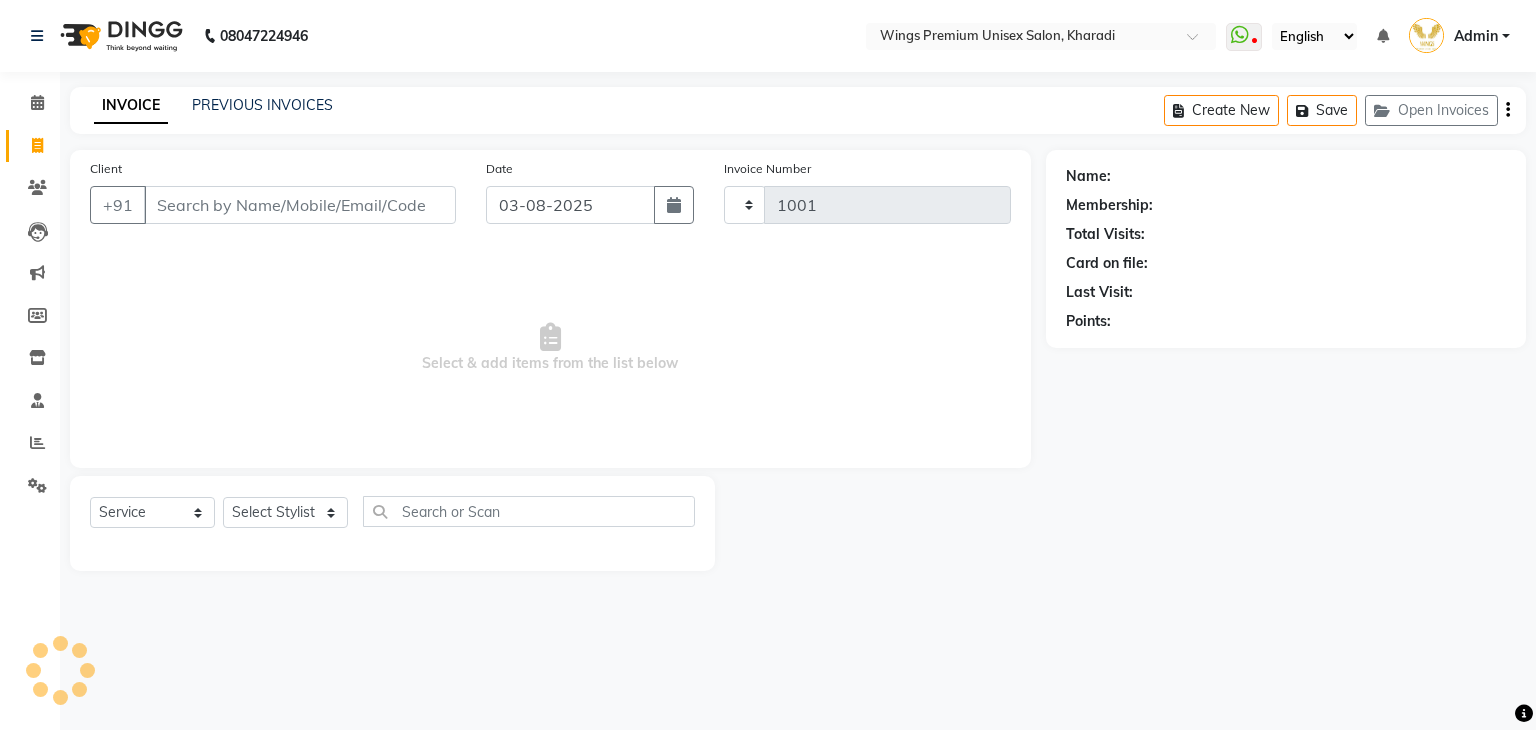 select on "674" 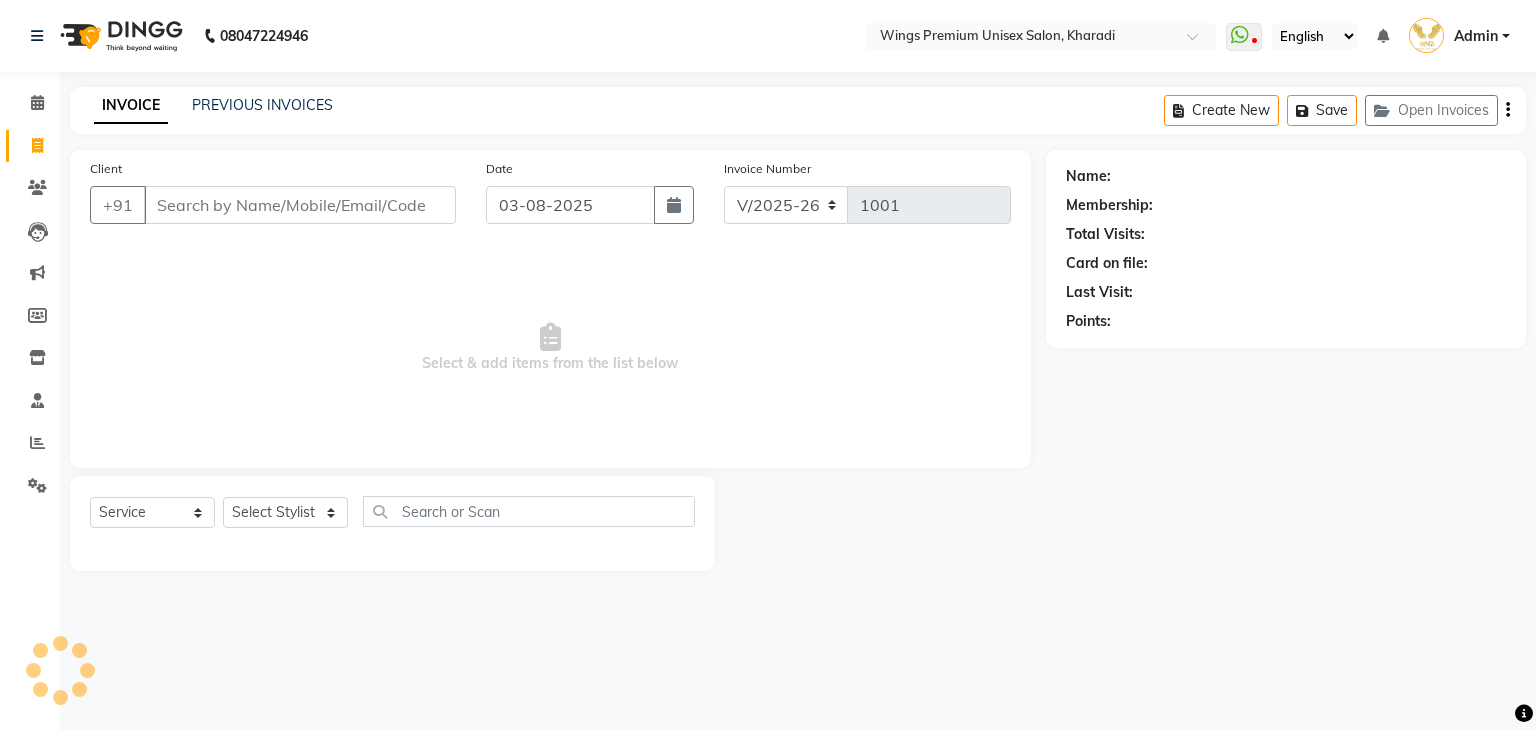click on "Client" at bounding box center (300, 205) 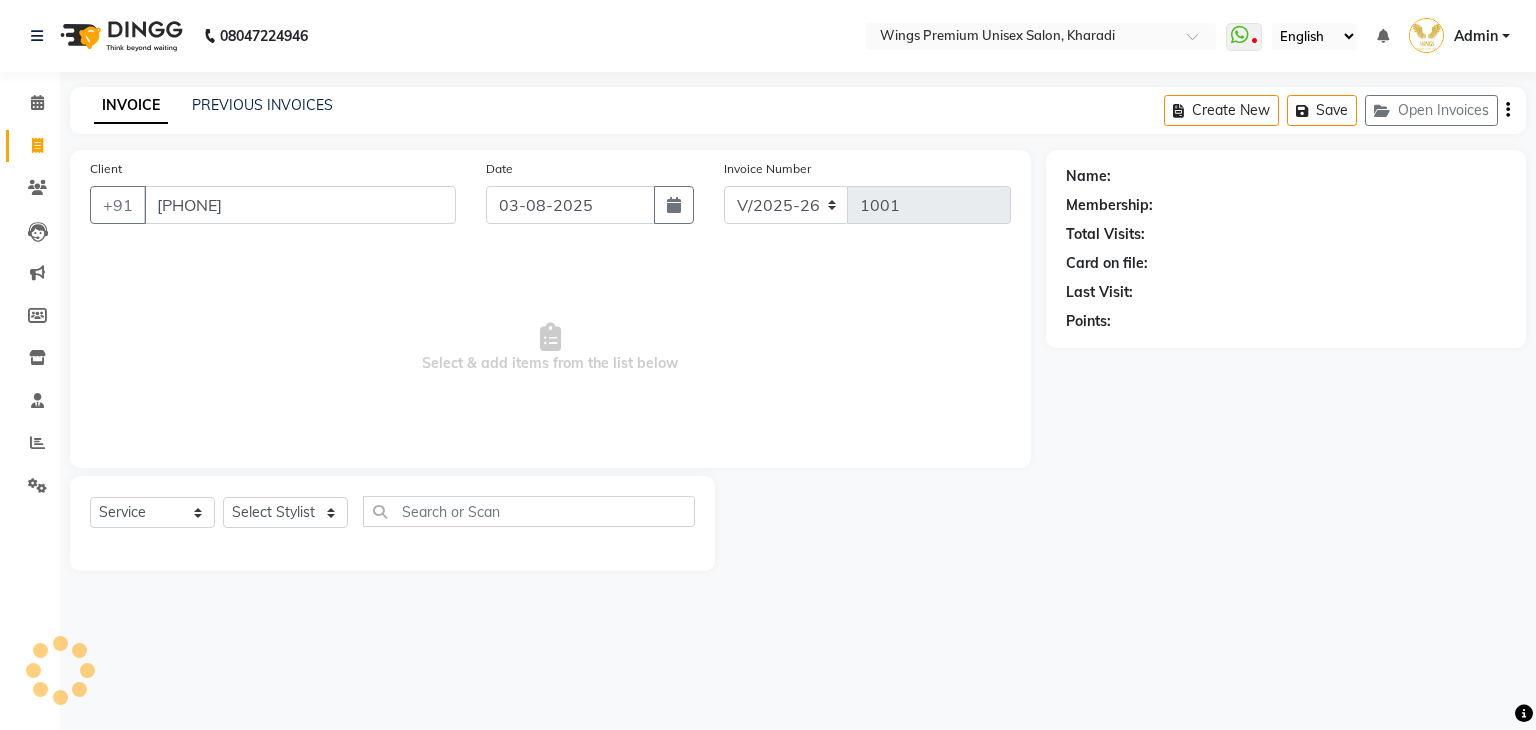 type on "[PHONE]" 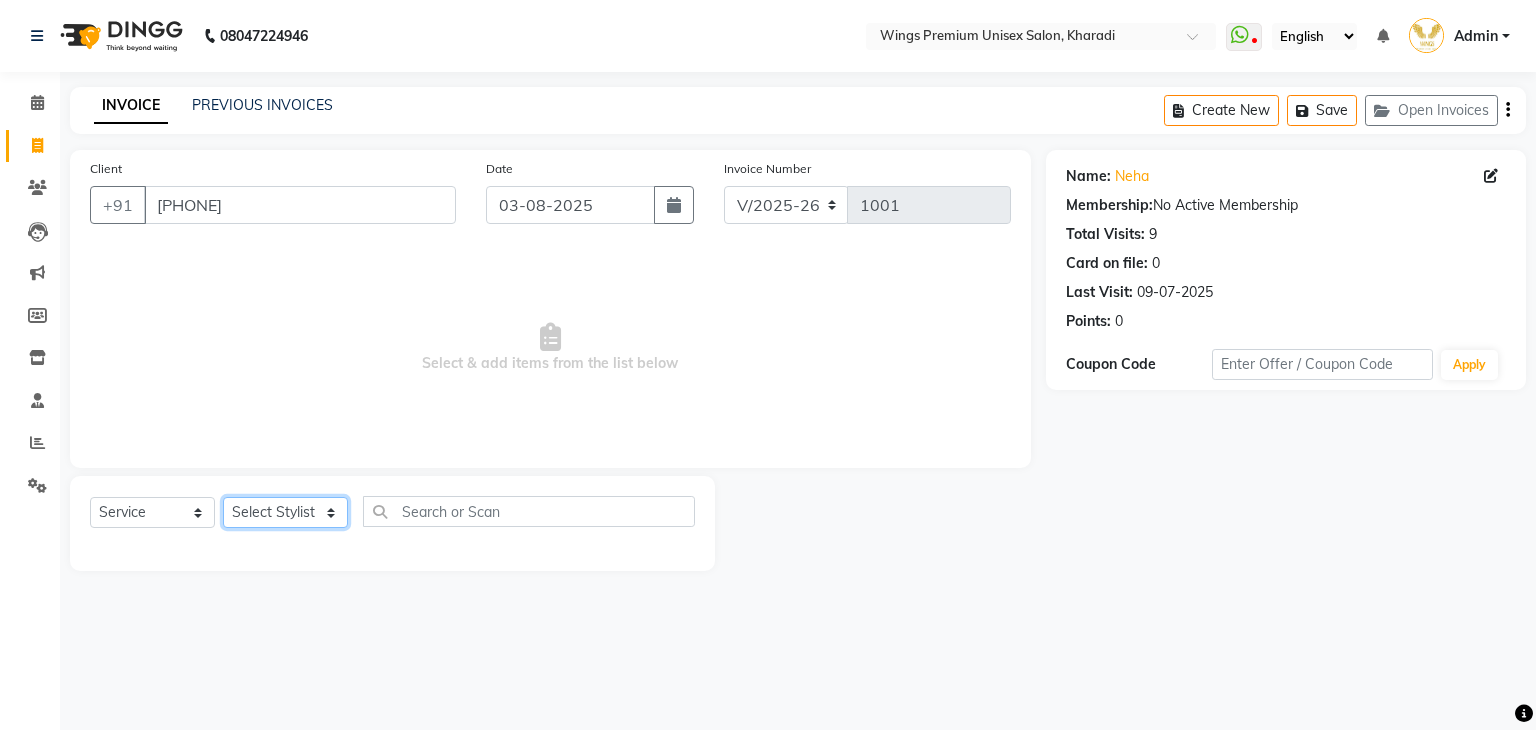 click on "Select Stylist [FIRST] [LAST] [FIRST] [LAST] [FIRST] [LAST] [FIRST] [LAST] [FIRST] [LAST] [FIRST] [LAST]" 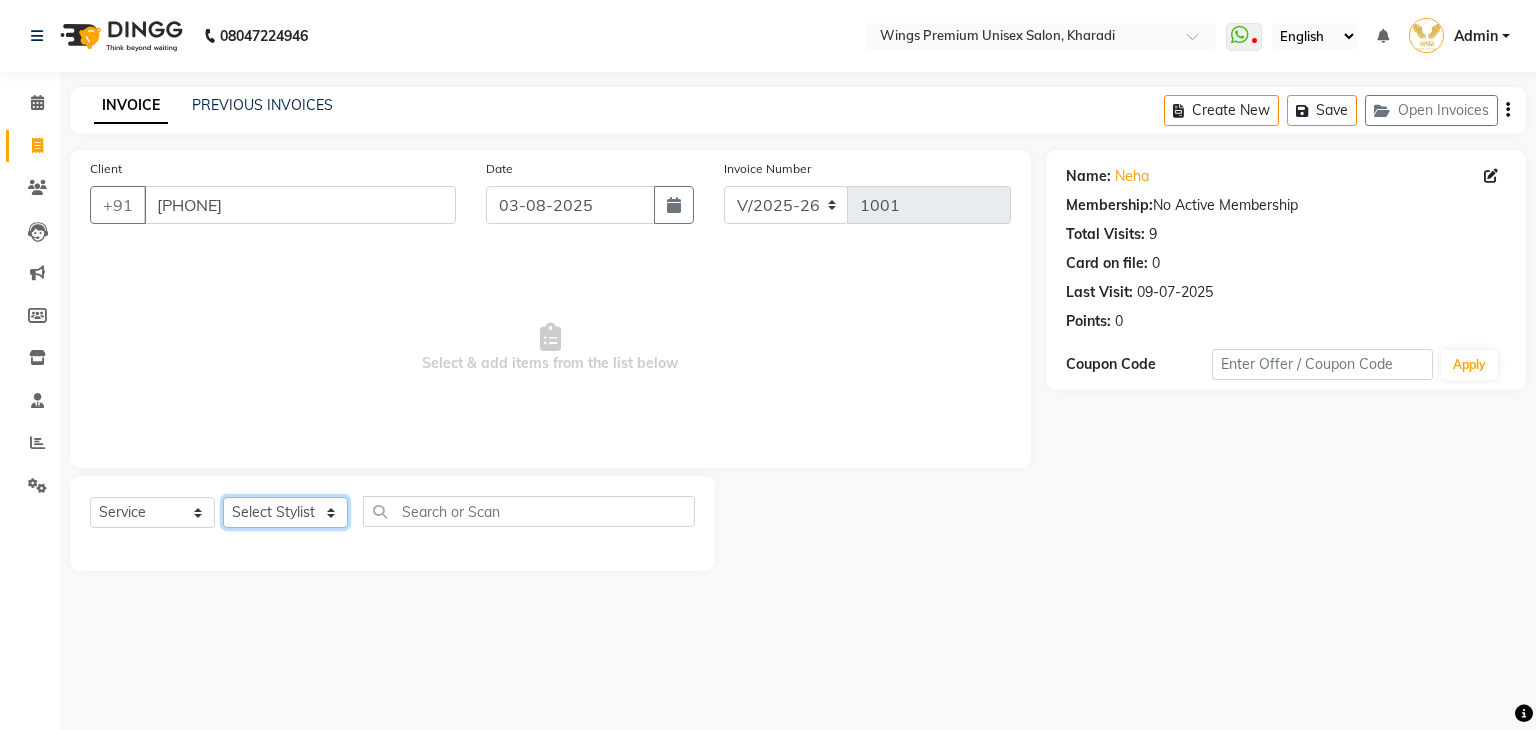 click on "Select Stylist [FIRST] [LAST] [FIRST] [LAST] [FIRST] [LAST] [FIRST] [LAST] [FIRST] [LAST] [FIRST] [LAST]" 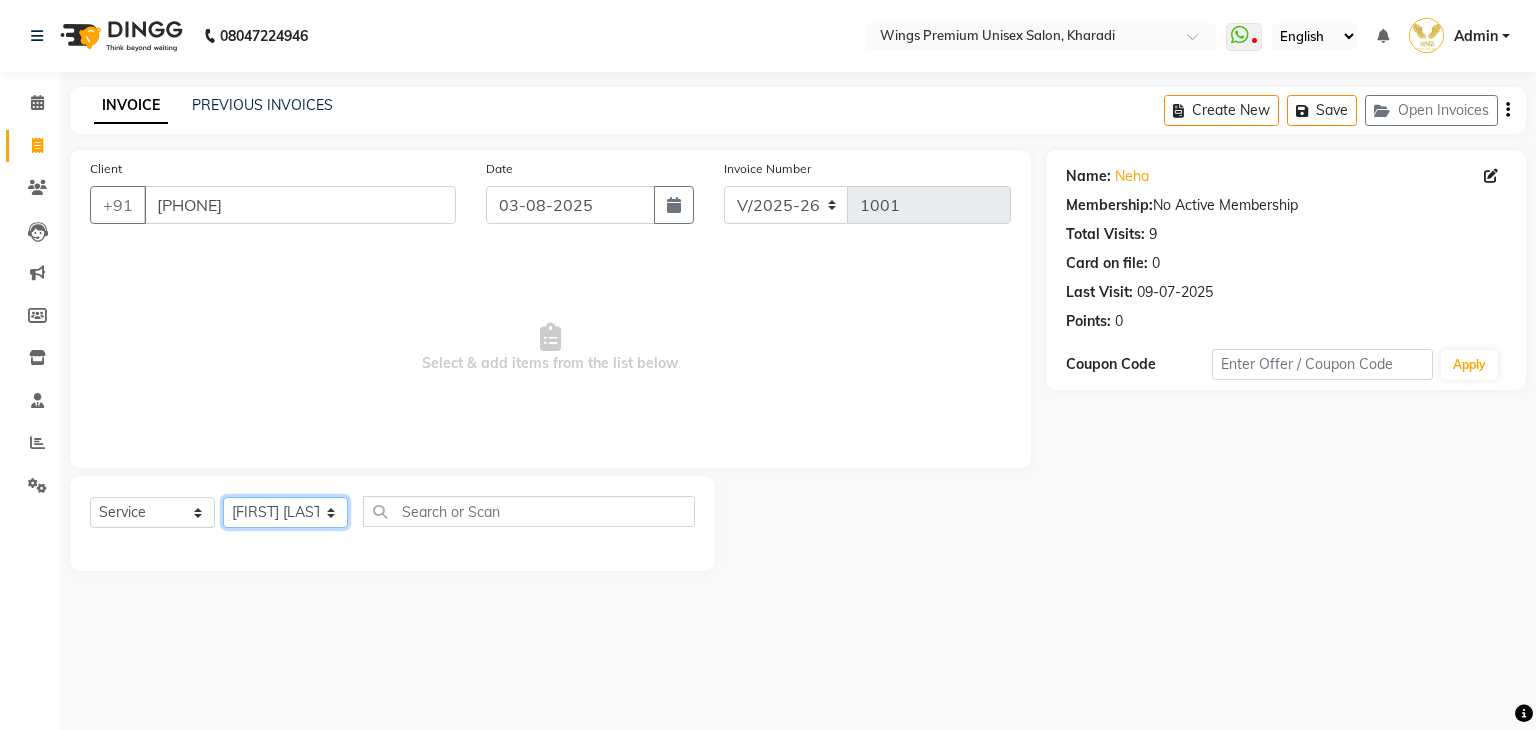 click on "Select Stylist [FIRST] [LAST] [FIRST] [LAST] [FIRST] [LAST] [FIRST] [LAST] [FIRST] [LAST] [FIRST] [LAST]" 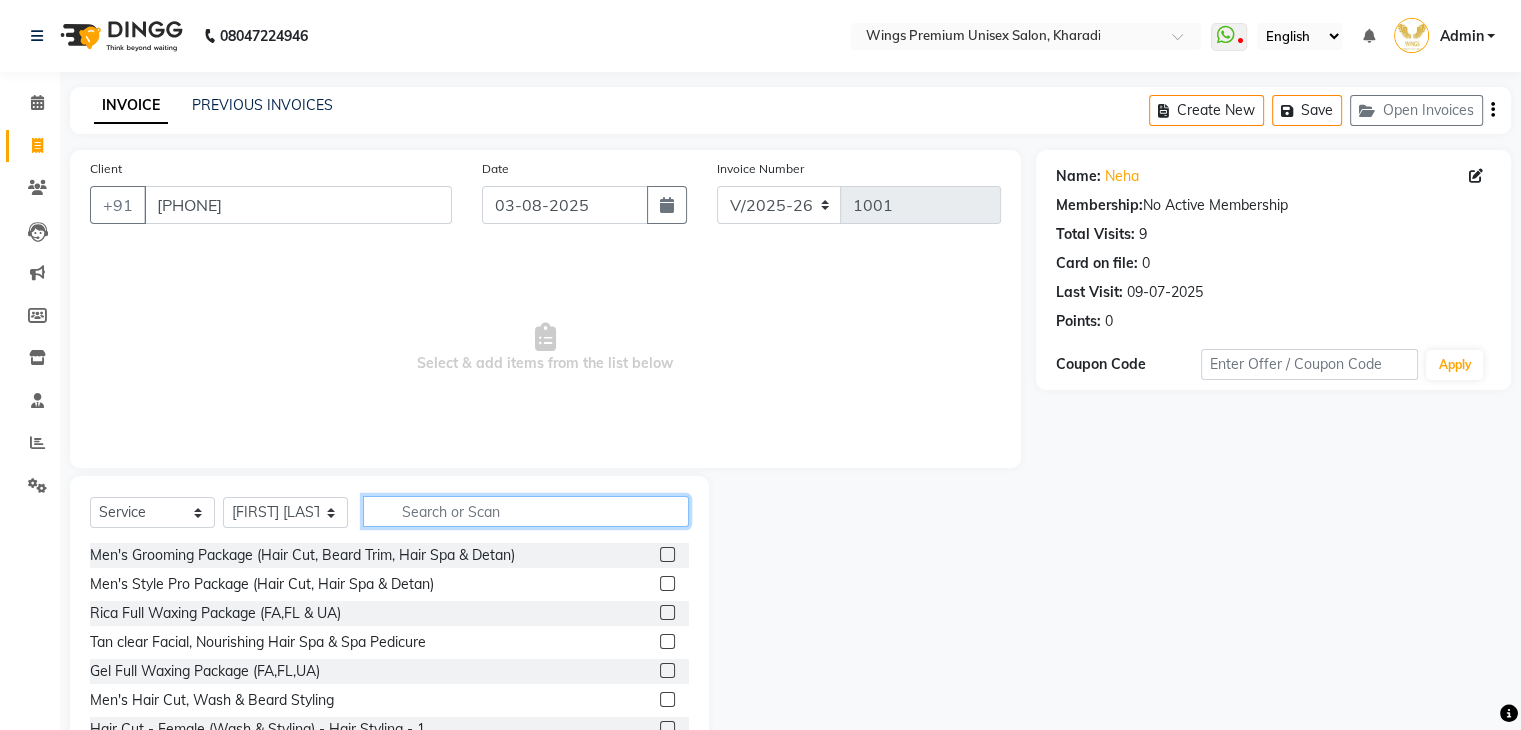 click 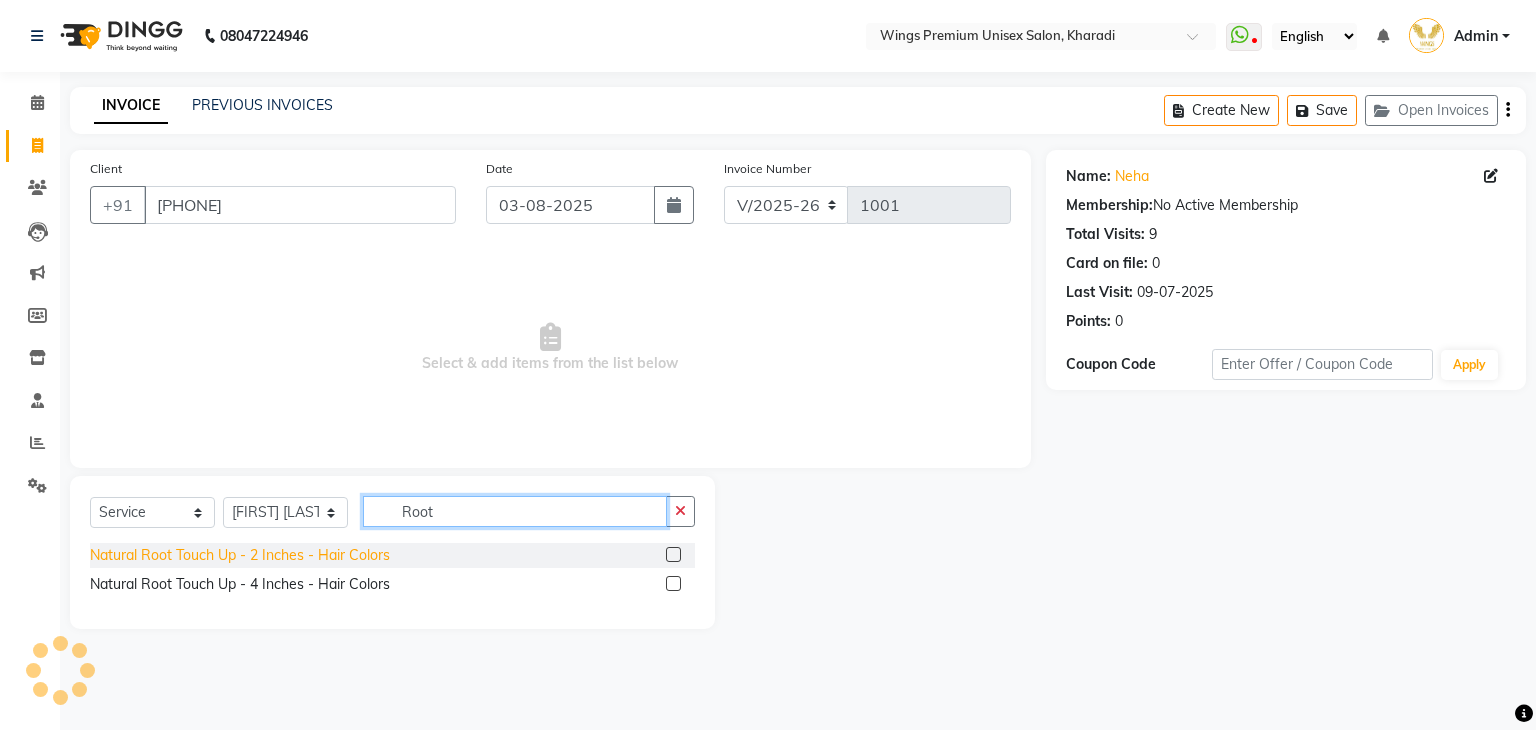 type on "Root" 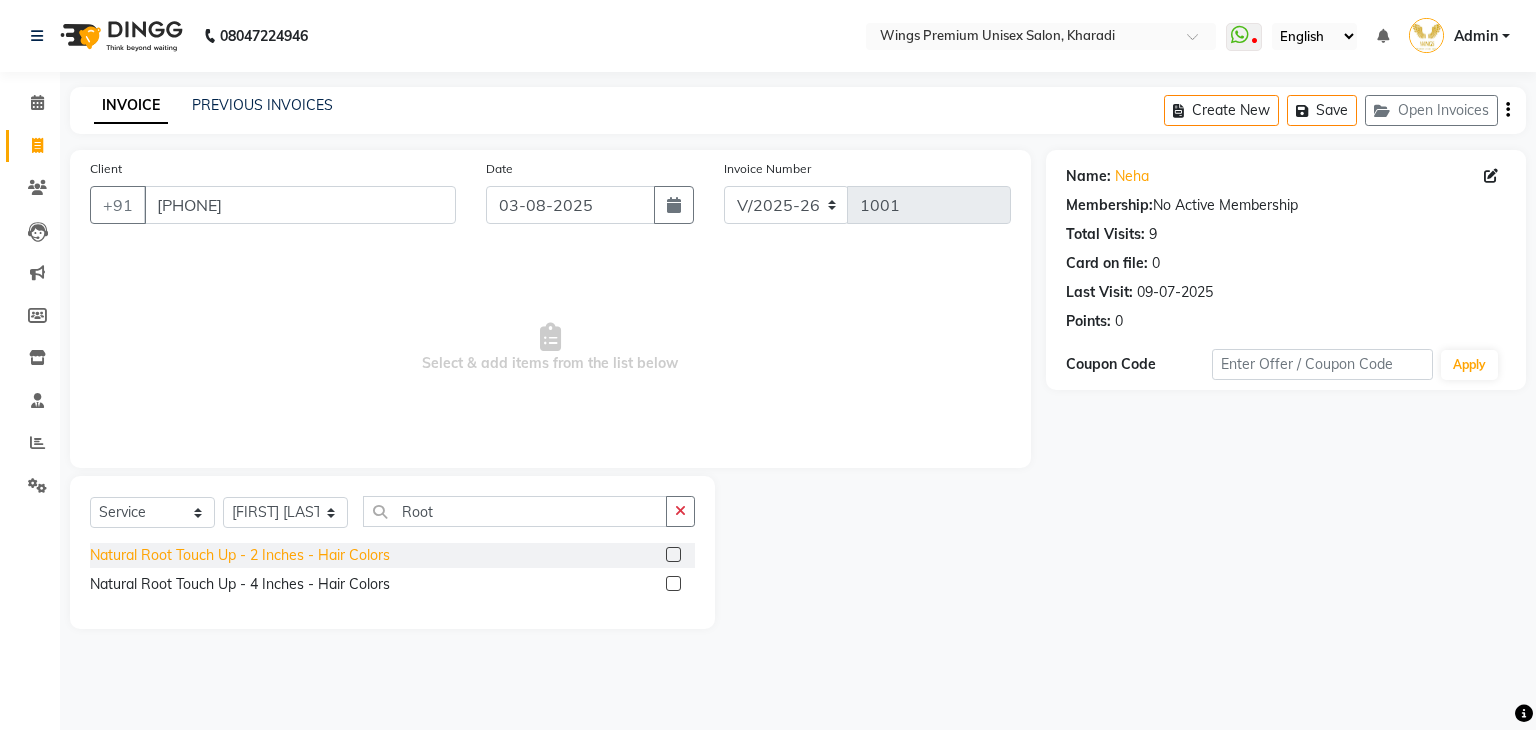 click on "Natural Root Touch Up - 2 Inches - Hair Colors" 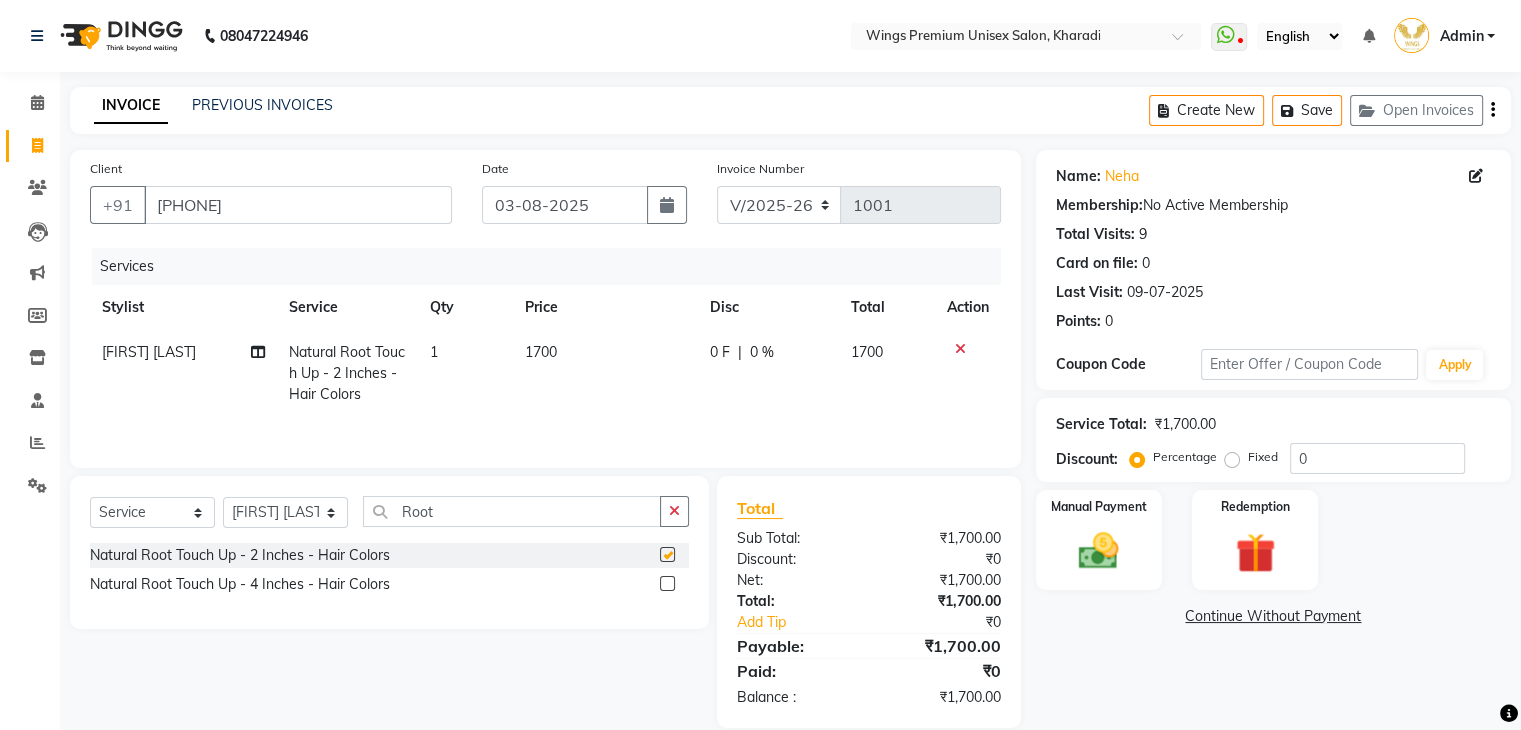checkbox on "false" 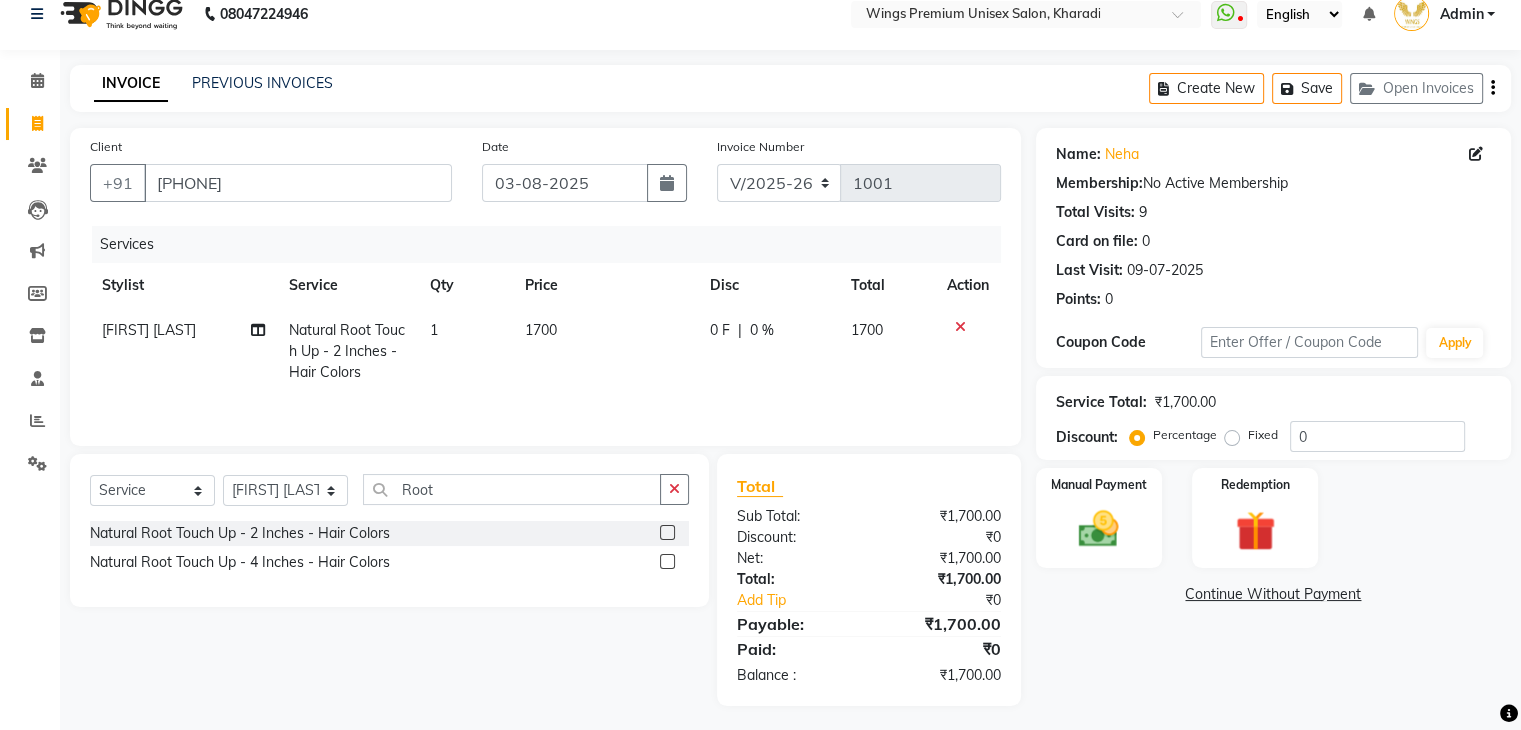 scroll, scrollTop: 28, scrollLeft: 0, axis: vertical 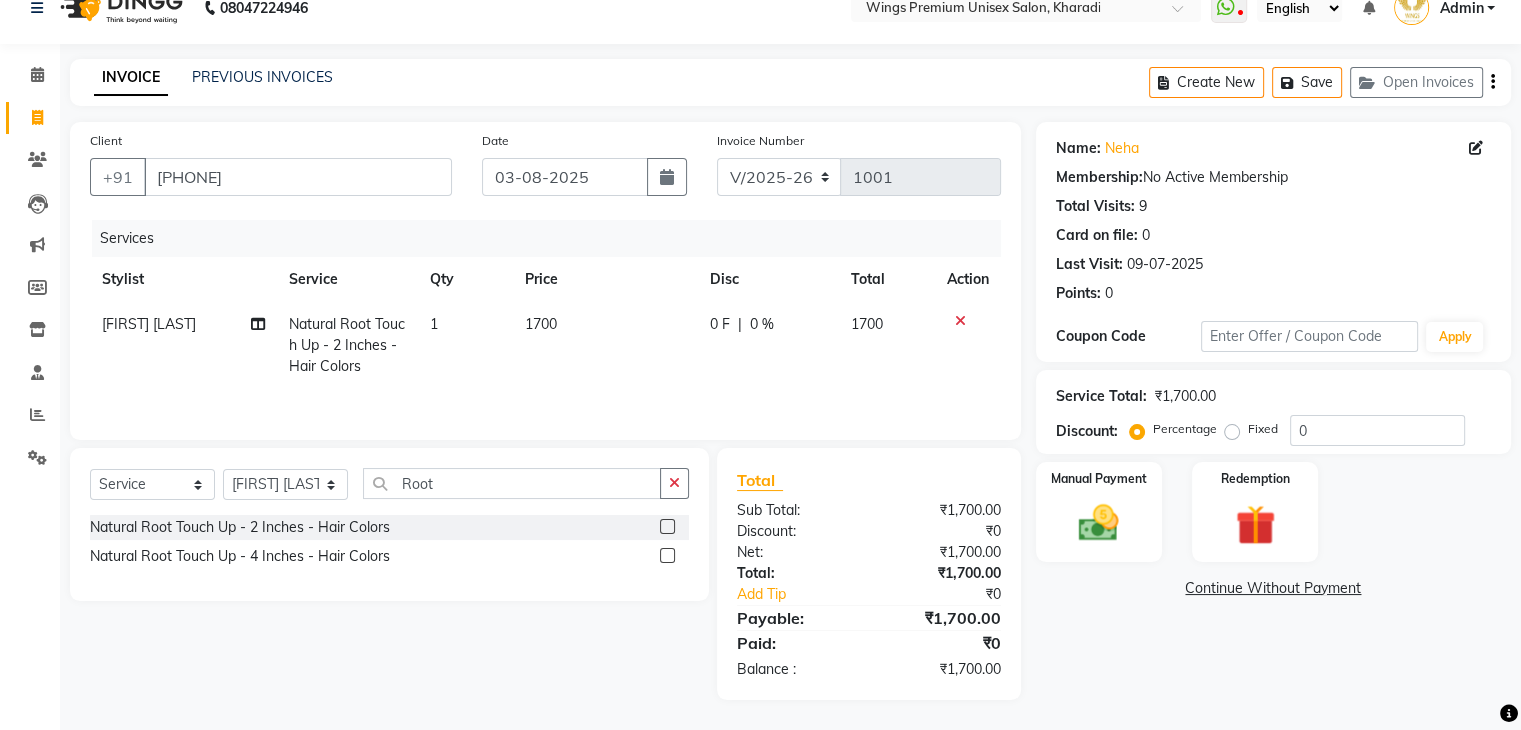 click on "0 F" 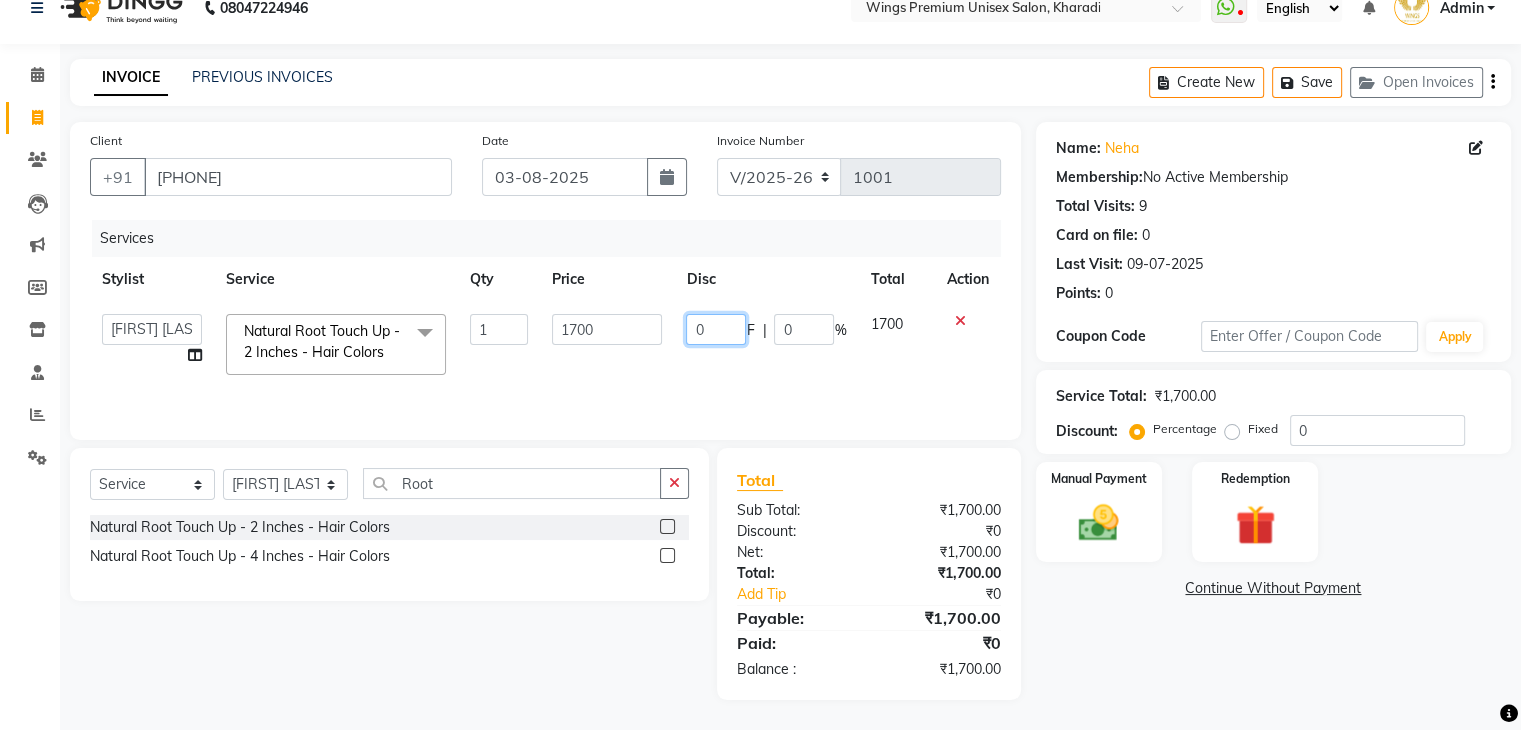 click on "0" 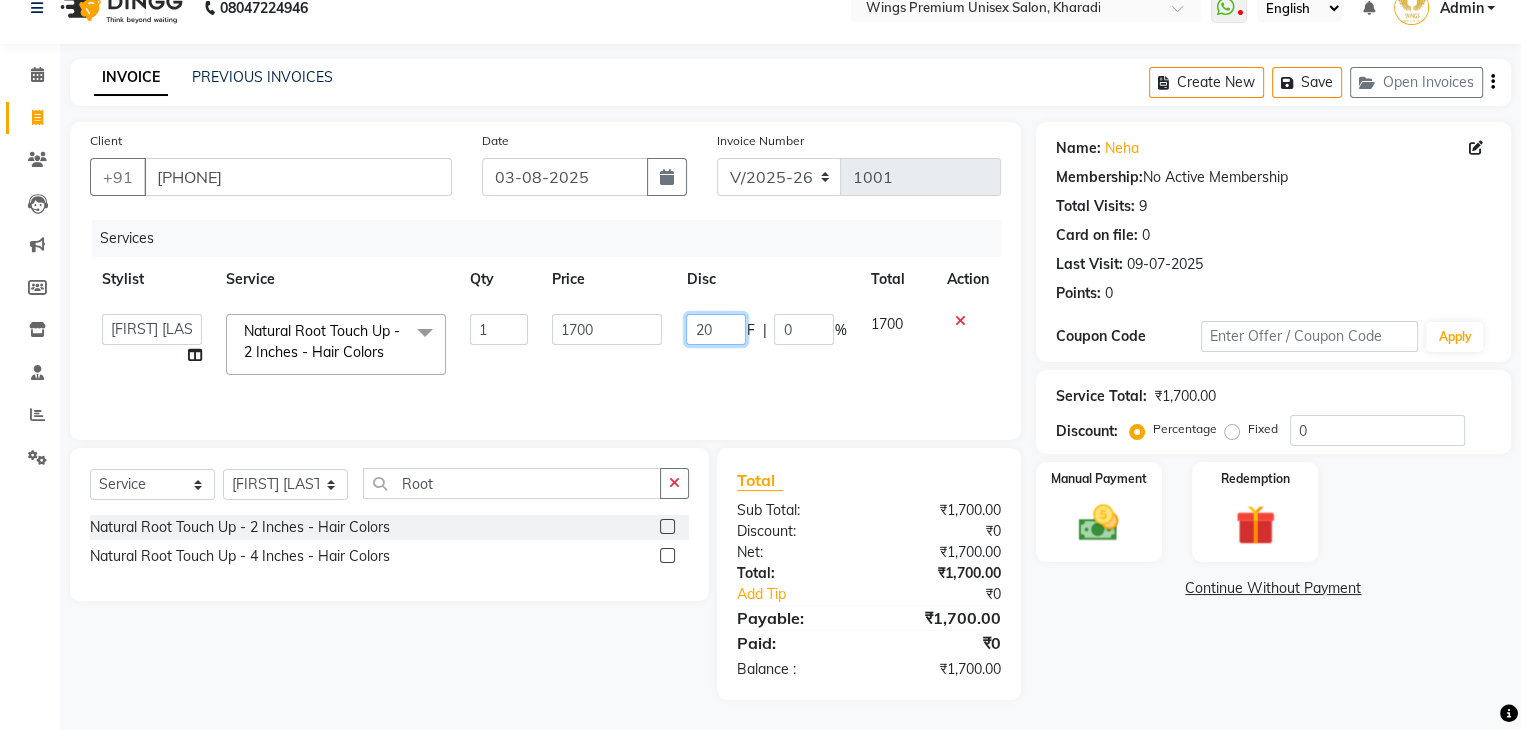 type on "200" 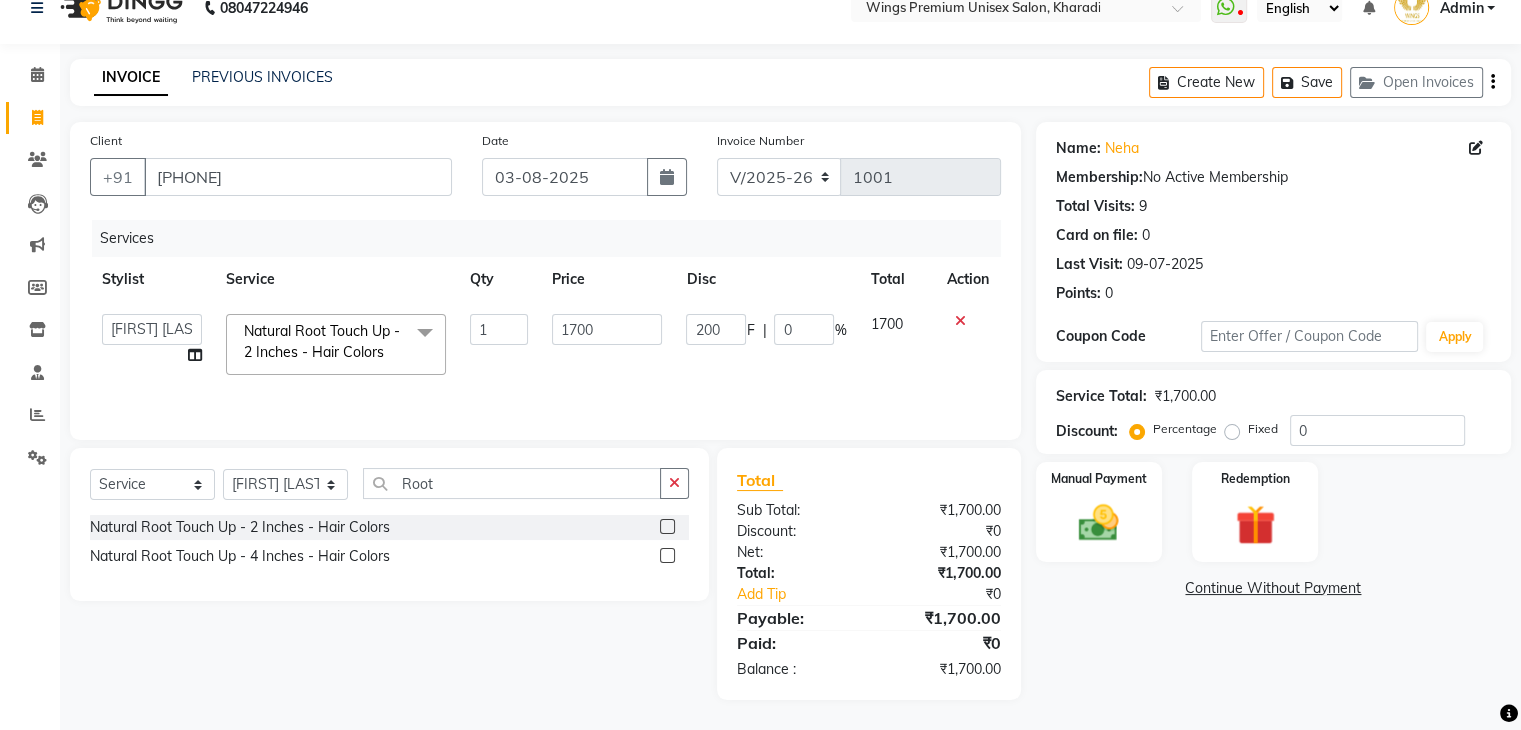 click on "200 F | 0 %" 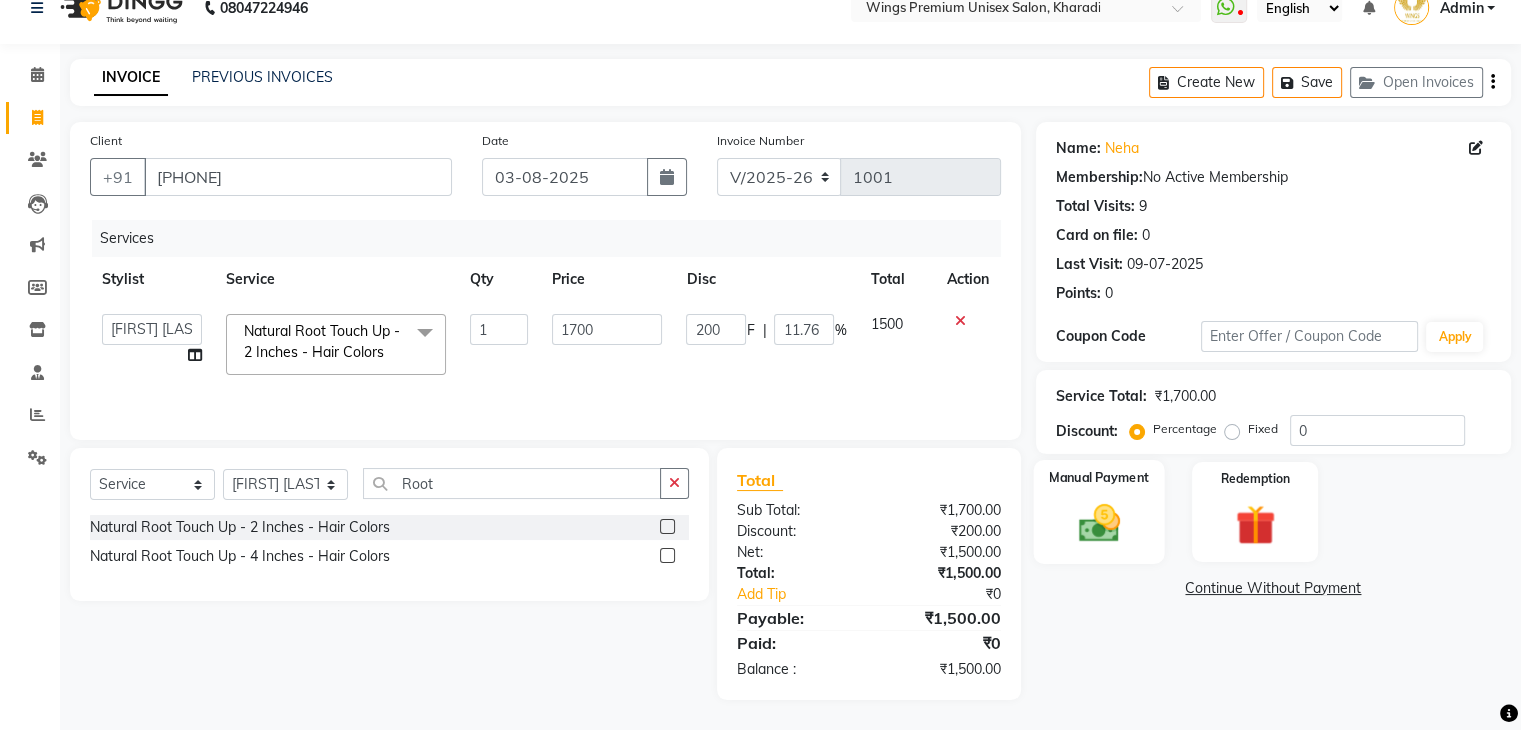 click 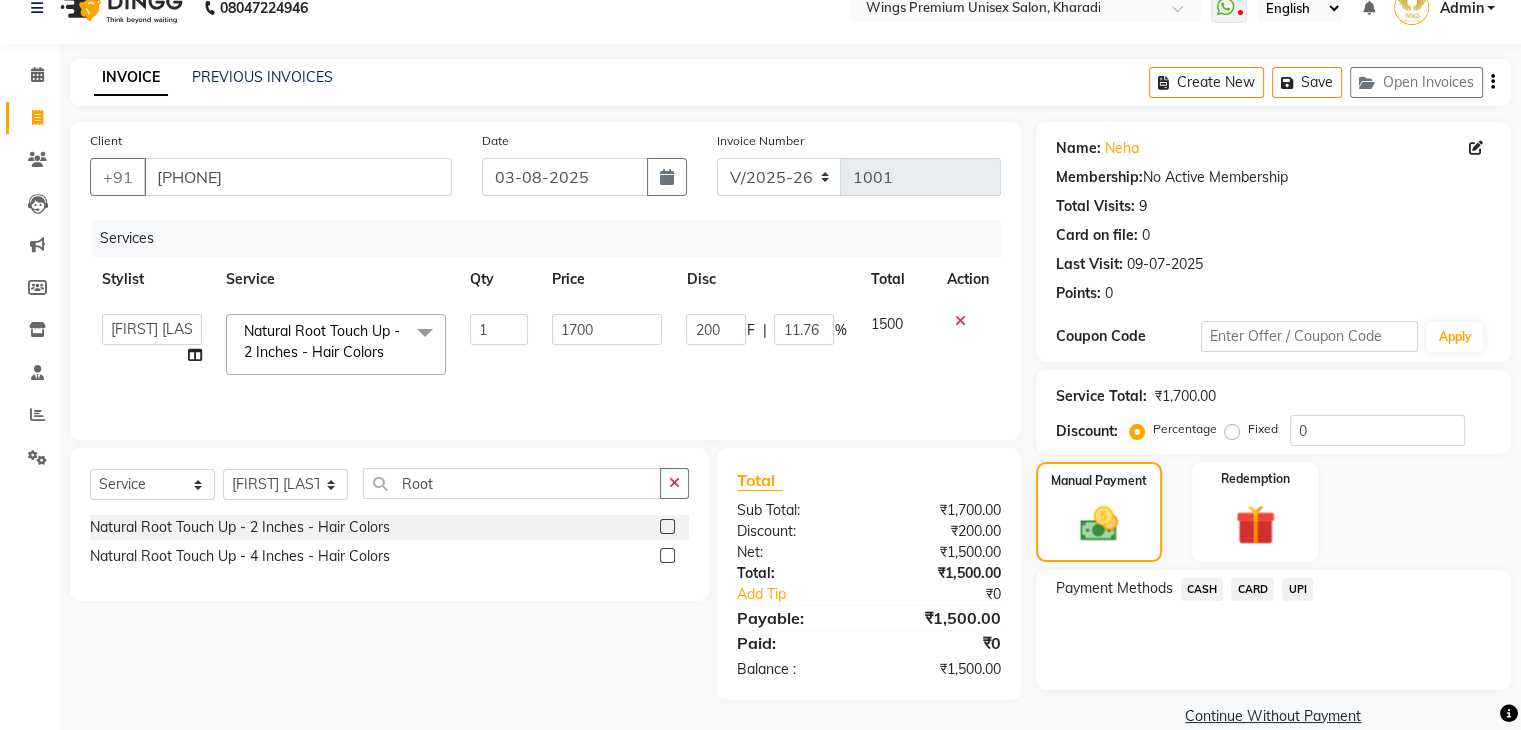 click on "UPI" 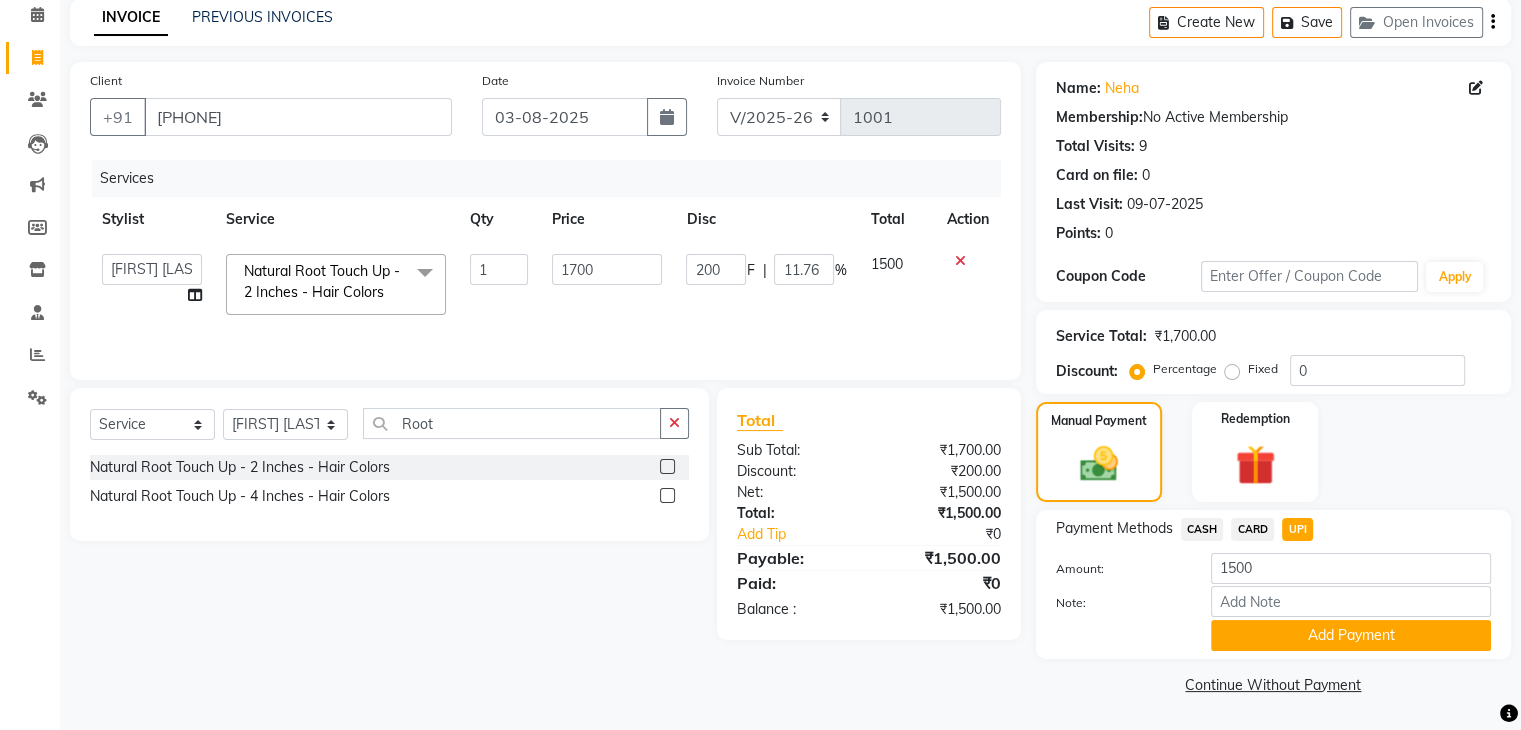 click on "Add Payment" 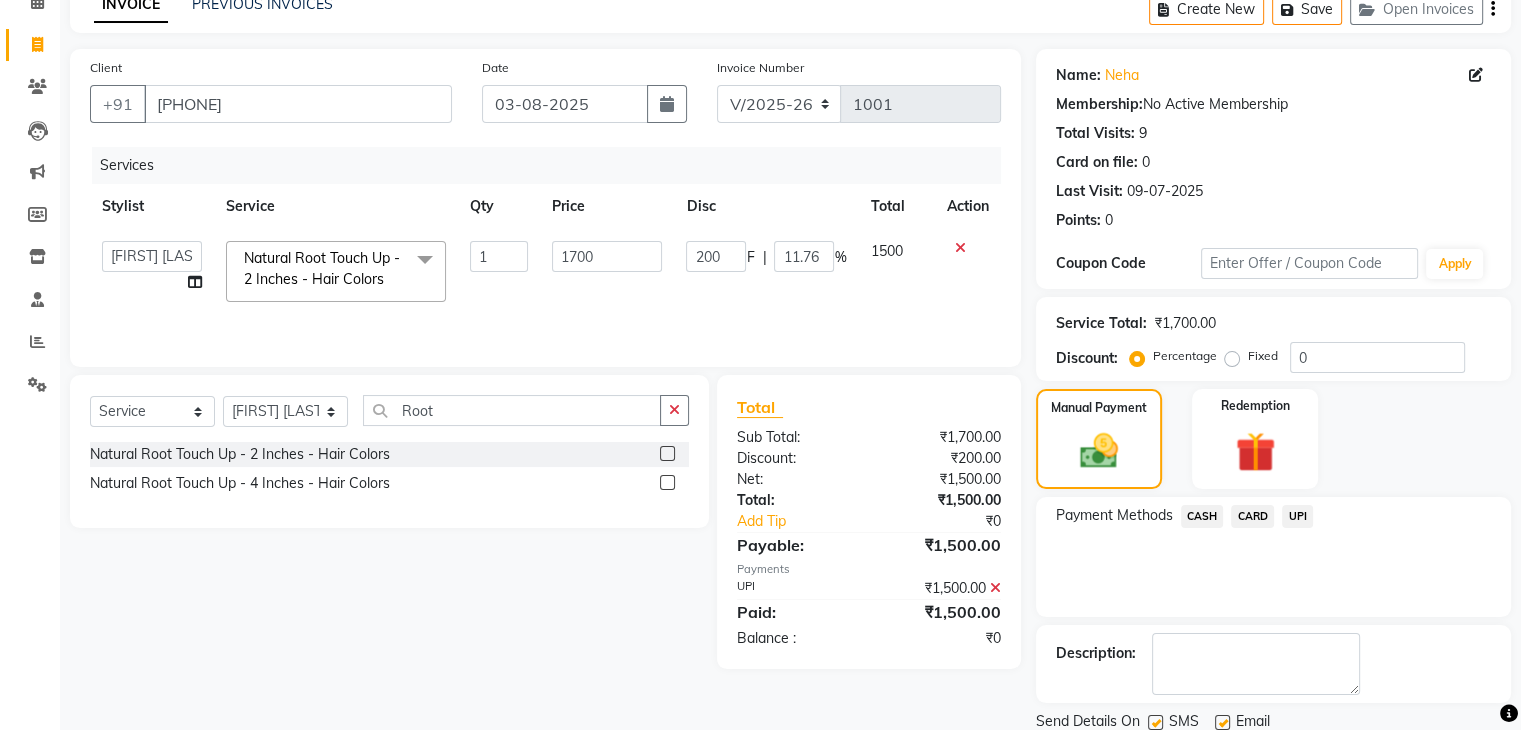 scroll, scrollTop: 171, scrollLeft: 0, axis: vertical 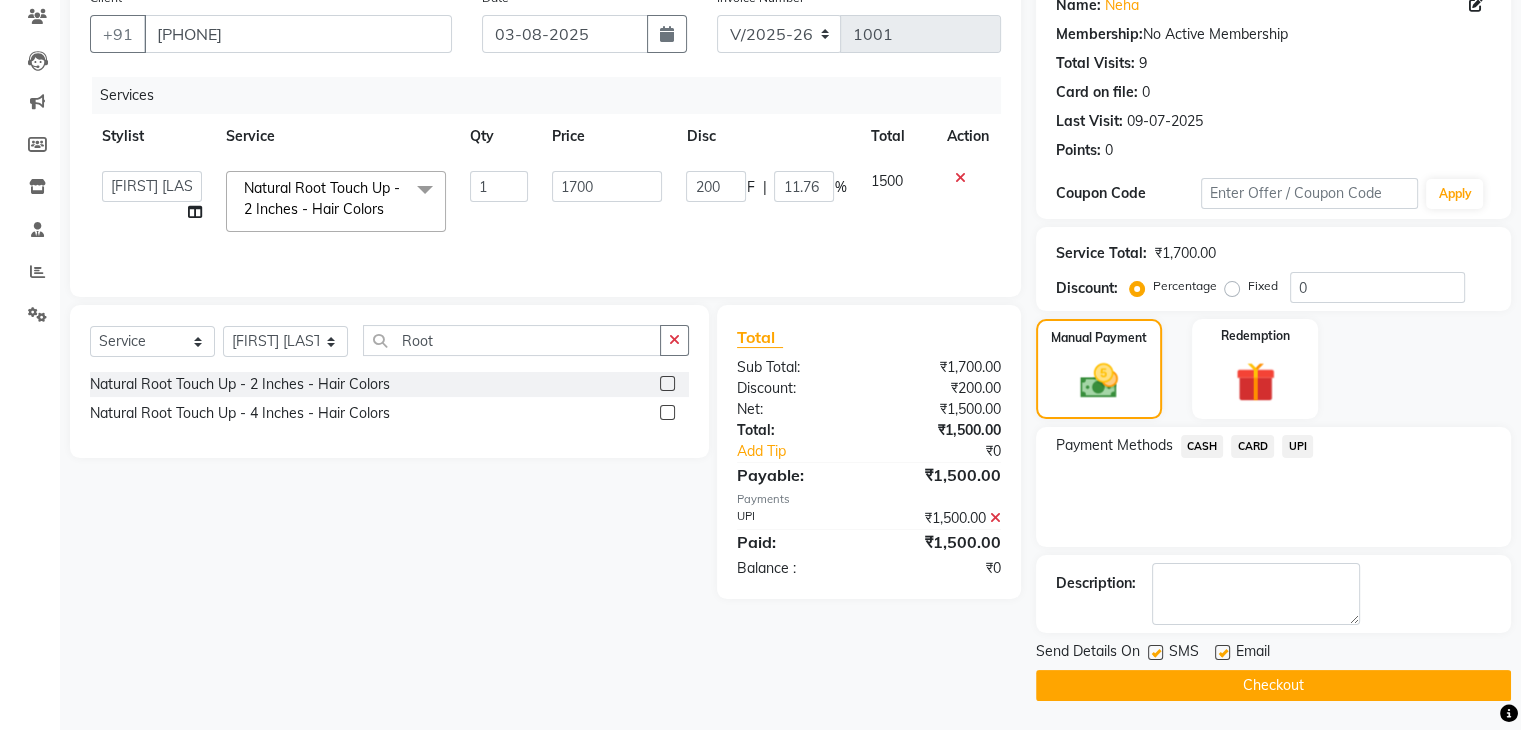 click on "Checkout" 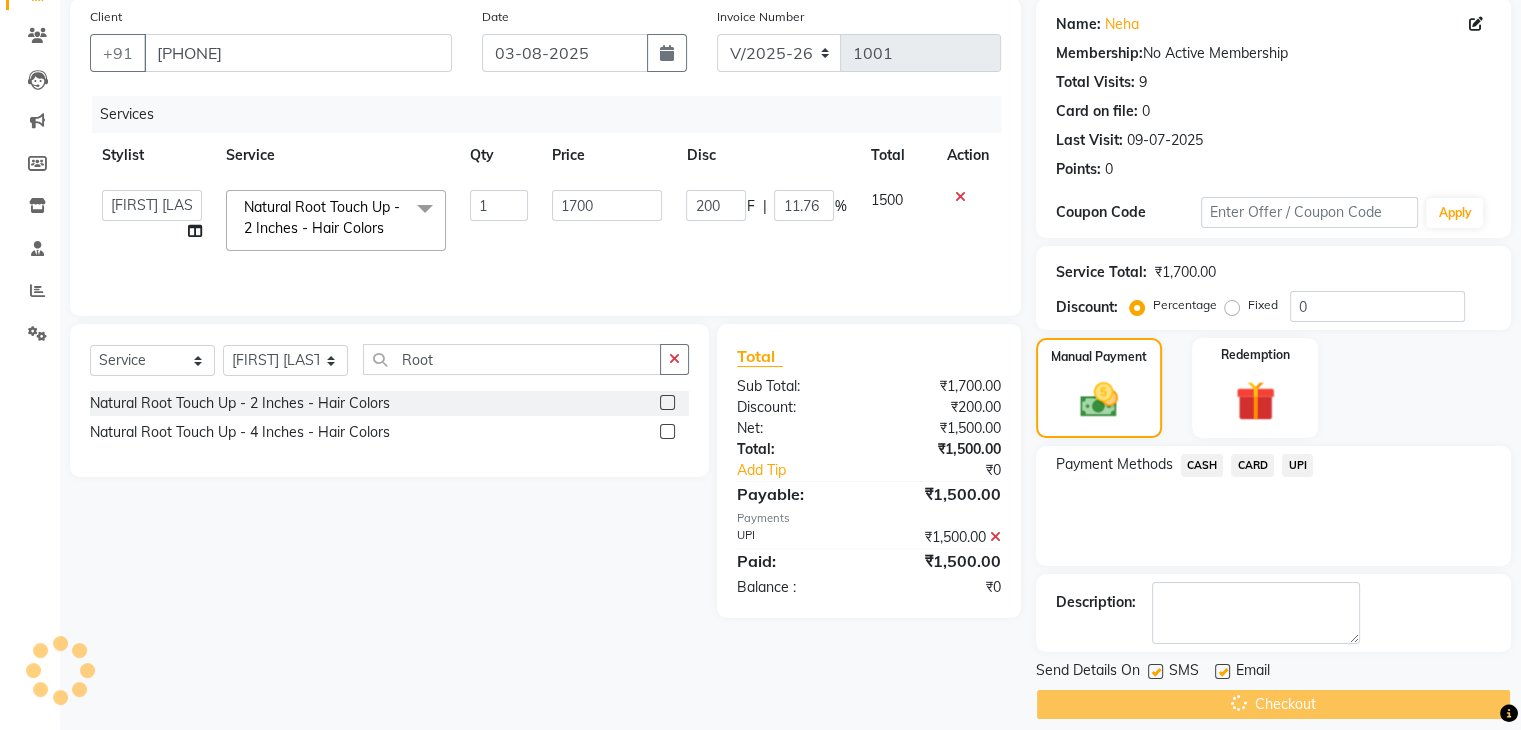 scroll, scrollTop: 0, scrollLeft: 0, axis: both 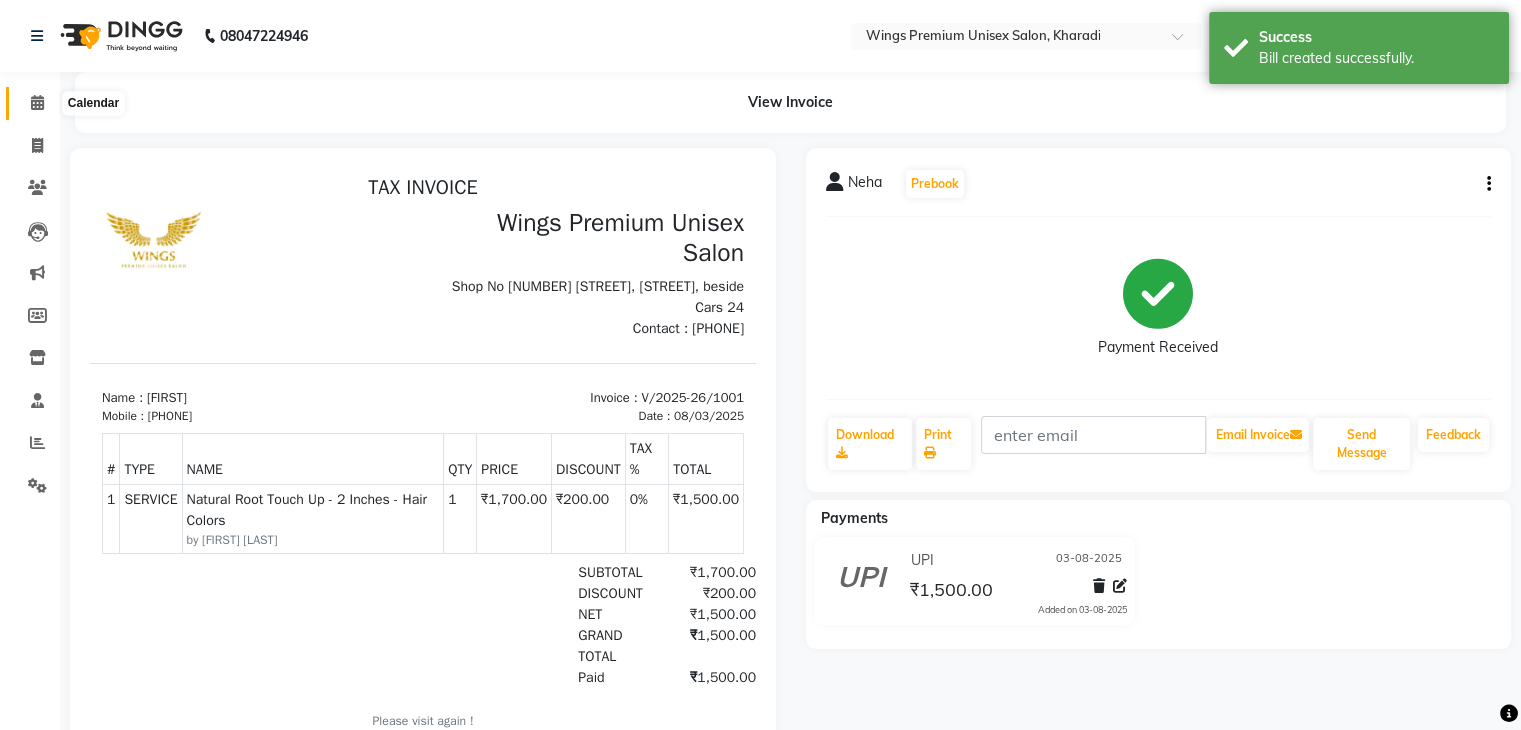 click 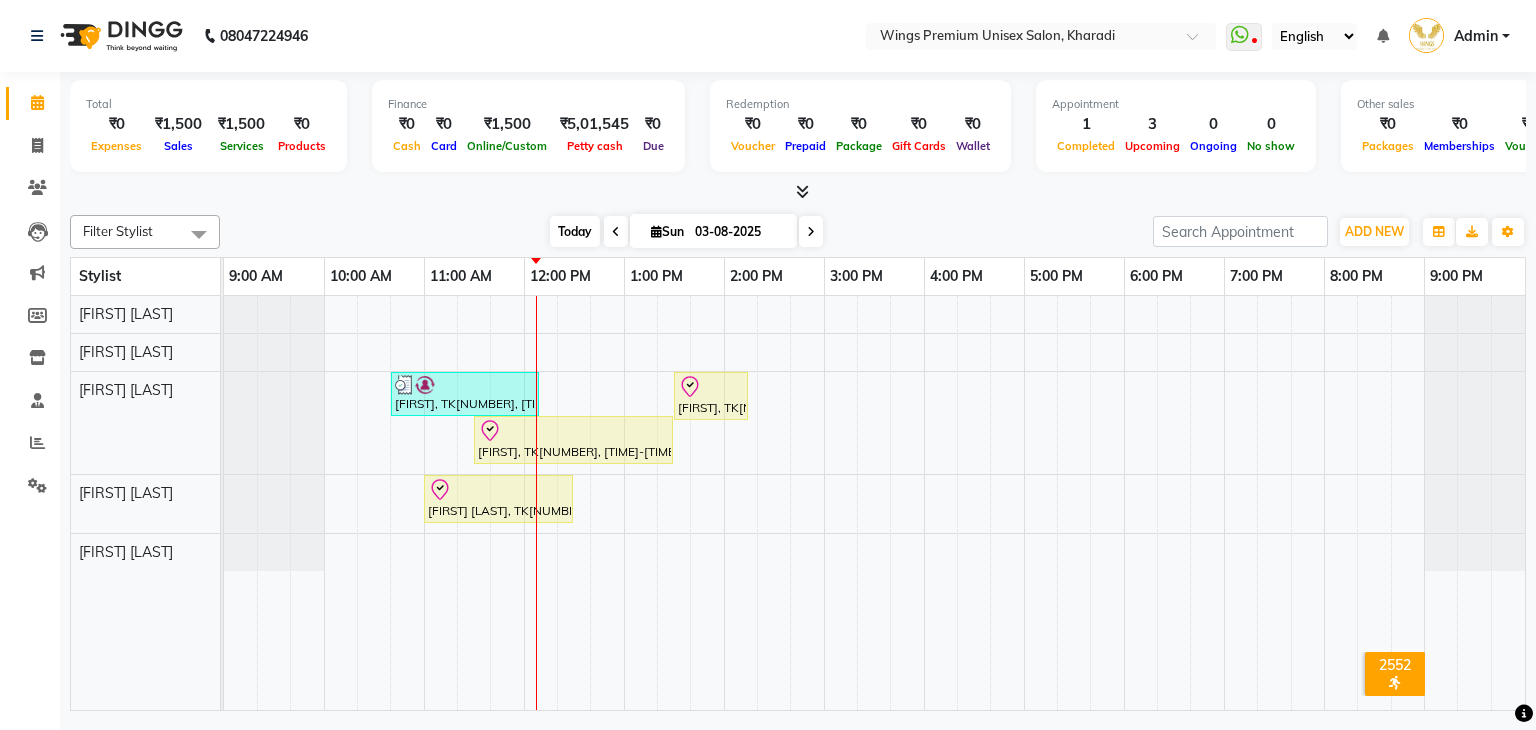 click on "Today" at bounding box center [575, 231] 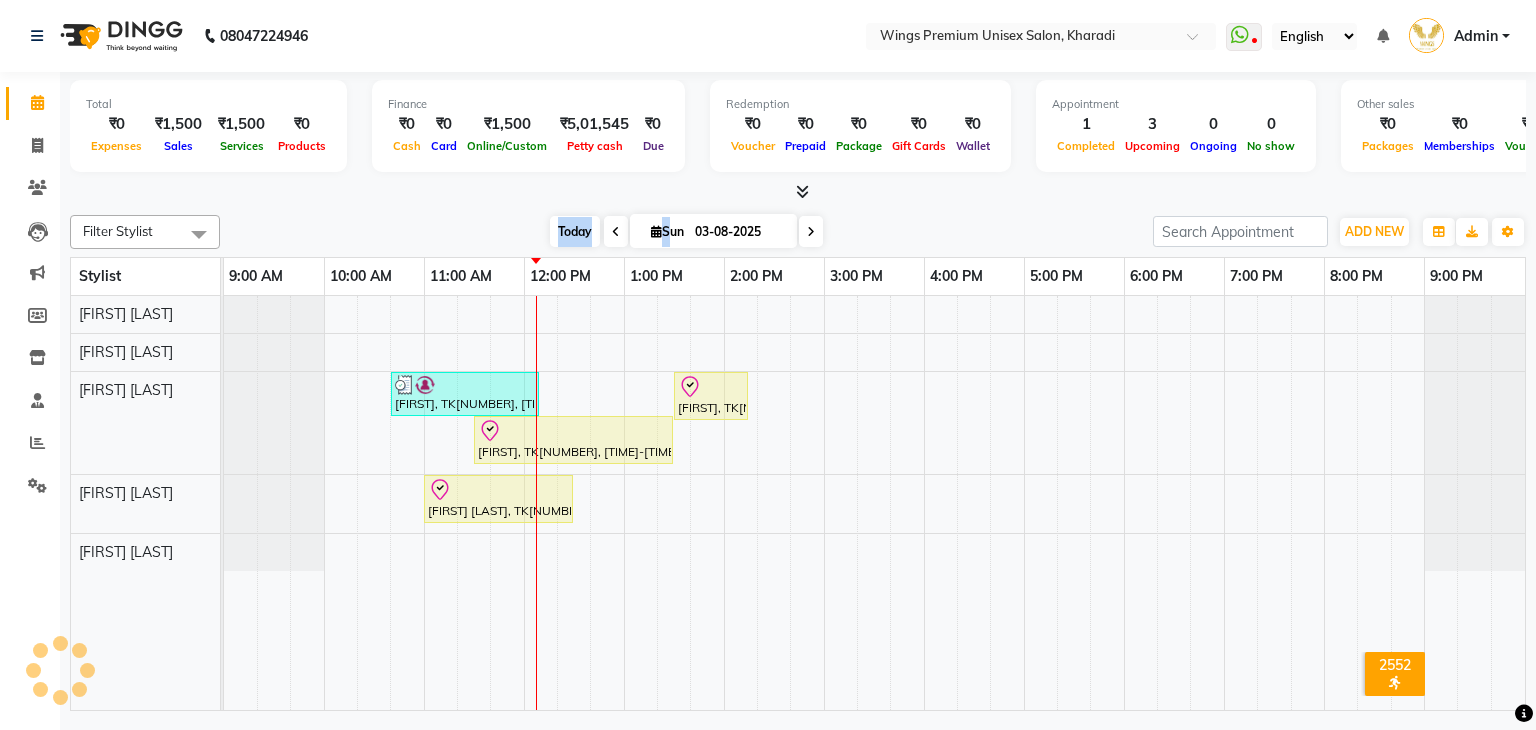 click on "Today" at bounding box center [575, 231] 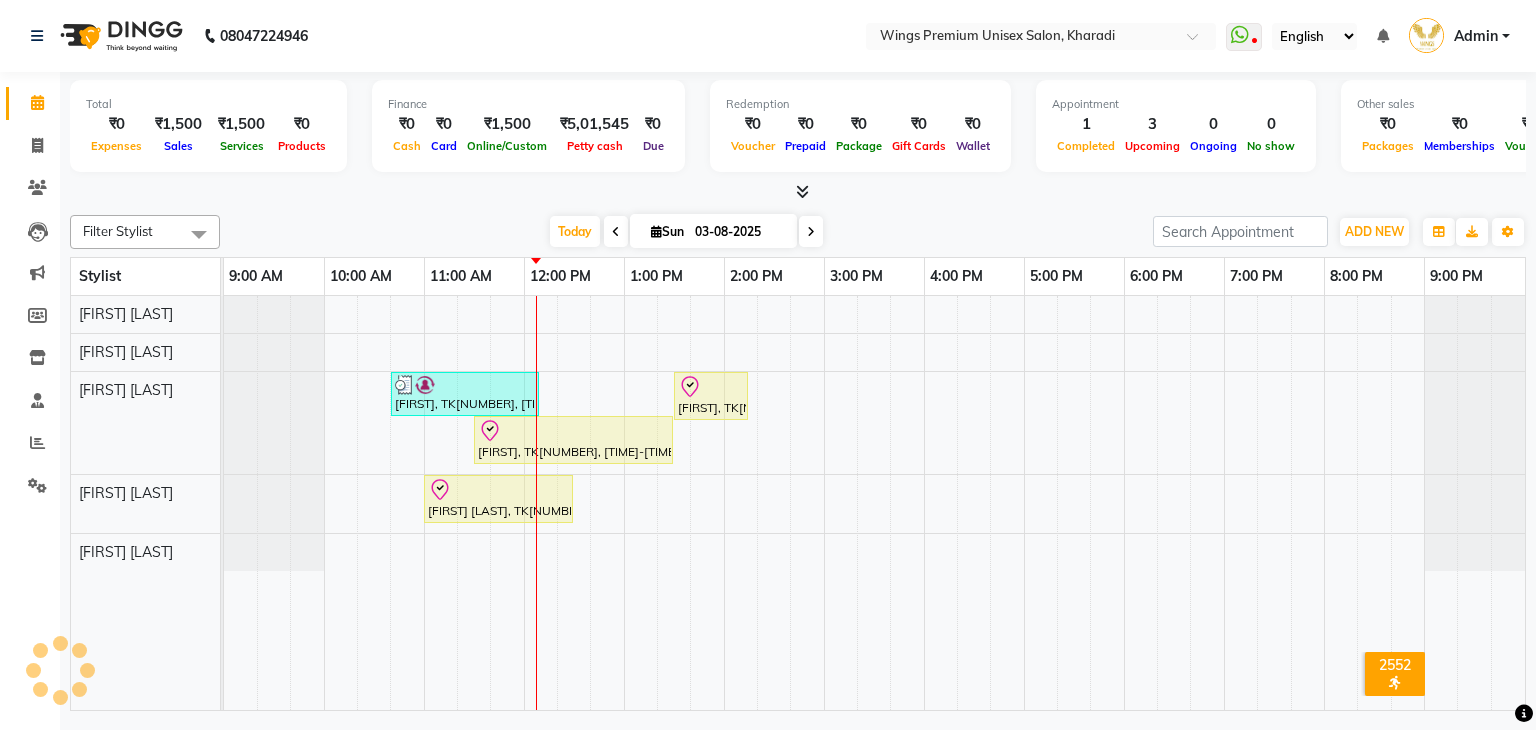 click at bounding box center (798, 192) 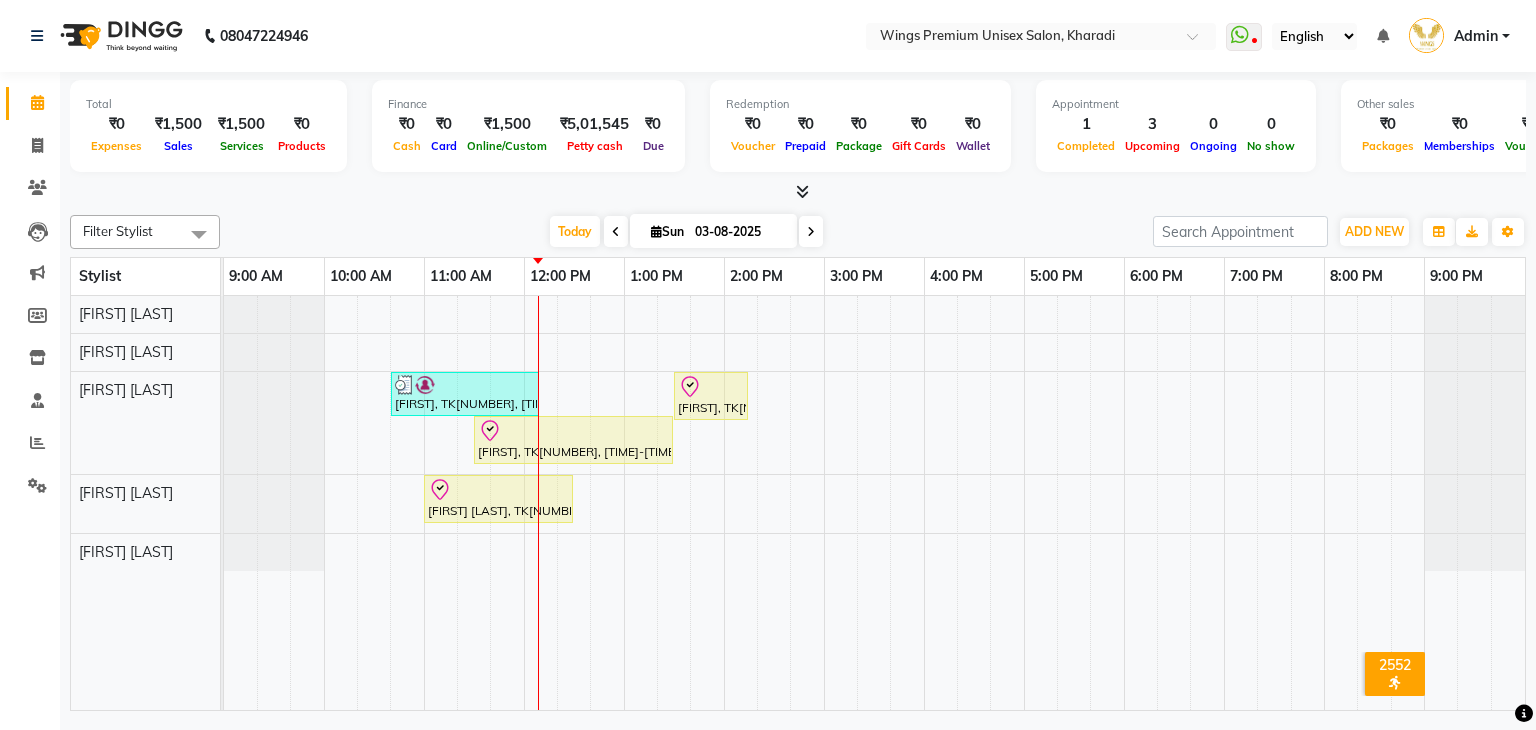 click on "Filter Stylist Select All [FIRST] [LAST] [FIRST] [LAST] [FIRST] [LAST] [FIRST] [LAST] [FIRST] [LAST] Today Sun 03-08-2025 Toggle Dropdown Add Appointment Add Invoice Add Expense Add Attendance Add Client Add Transaction Toggle Dropdown Add Appointment Add Invoice Add Expense Add Attendance Add Client ADD NEW Toggle Dropdown Add Appointment Add Invoice Add Expense Add Attendance Add Client Add Transaction Filter Stylist Select All [FIRST] [LAST] [FIRST] [LAST] [FIRST] [LAST] [FIRST] [LAST] [FIRST] [LAST] Group By Staff View Room View View as Vertical Vertical - Week View Horizontal Horizontal - Week View List Toggle Dropdown Calendar Settings Manage Tags Arrange Stylists Reset Stylists Full Screen Show Available Stylist Appointment Form Zoom 75%" at bounding box center [798, 232] 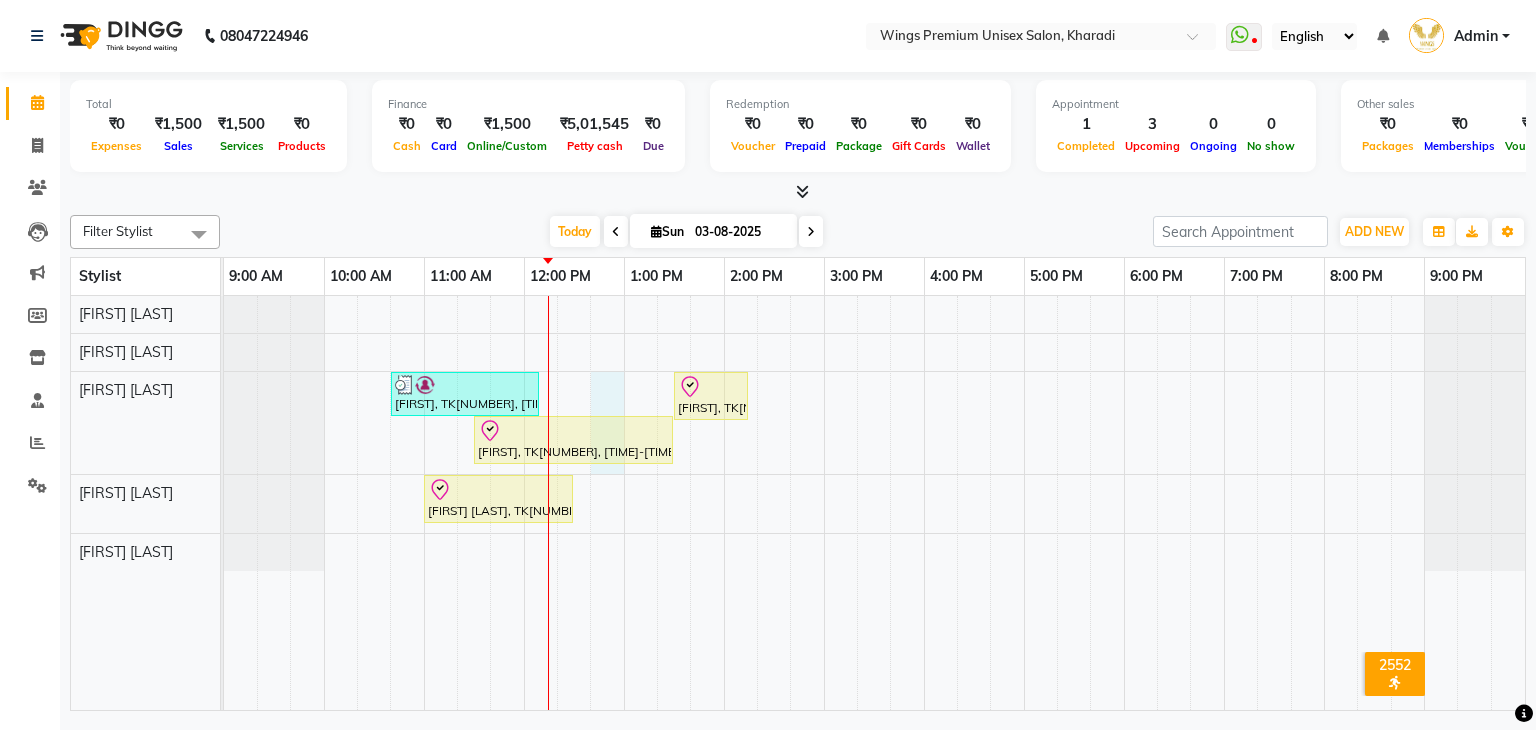 click on "[FIRST], TK[NUMBER], [TIME]-[TIME], Natural Root Touch Up - 2 Inches - Hair Colors
Tanushri, TK[NUMBER], [TIME]-[TIME], Macadamia Hair Spa (Female)
Tanushri, TK[NUMBER], [TIME]-[TIME], Natural Global Color - Upto Mid Back - Hair Colors - [NUMBER]
Komal Demapure, TK[NUMBER], [TIME]-[TIME], Ice Cream Manicure - Manicure,Ice Cream Pedicure - Pedicure" at bounding box center (874, 503) 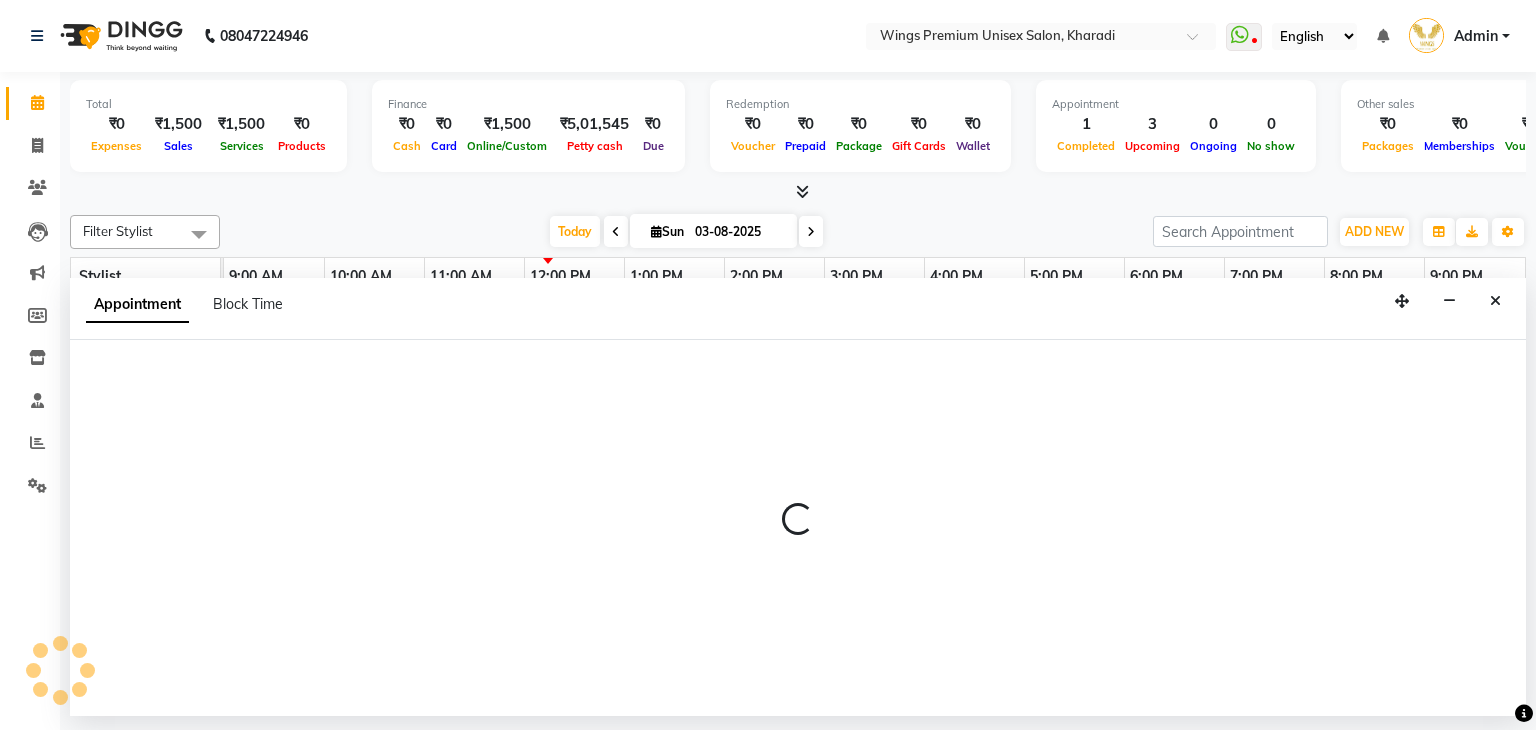 select on "72458" 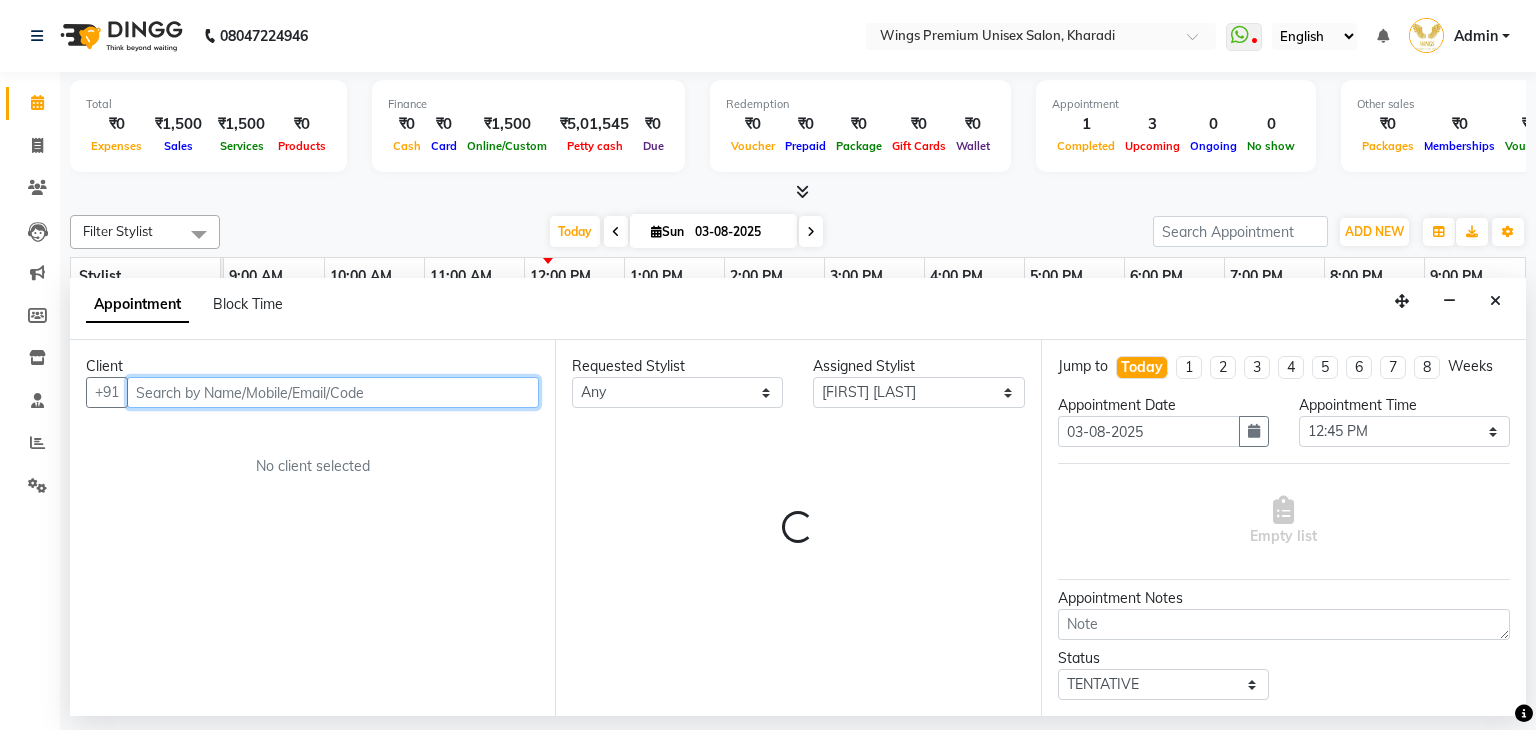 click at bounding box center (333, 392) 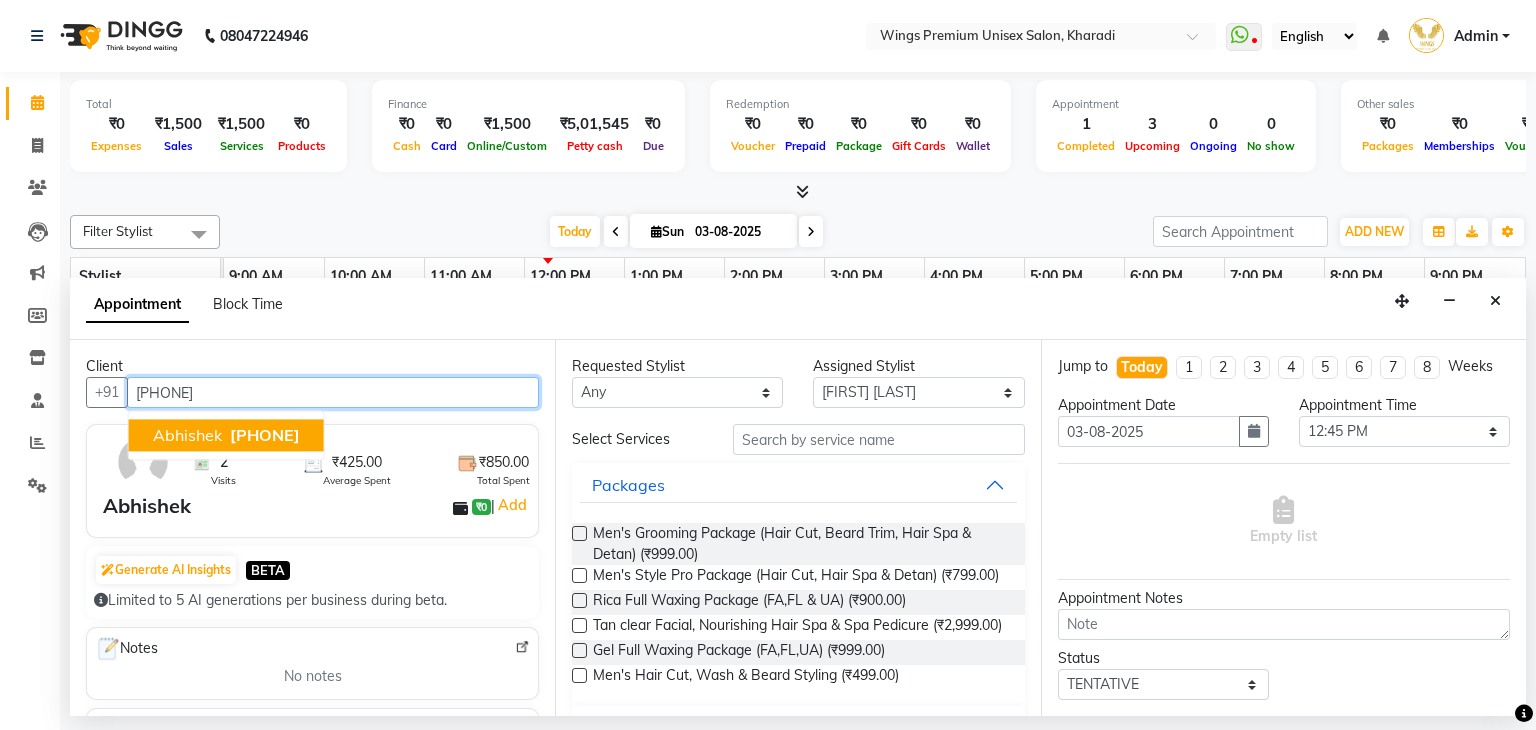 drag, startPoint x: 293, startPoint y: 427, endPoint x: 451, endPoint y: 448, distance: 159.38947 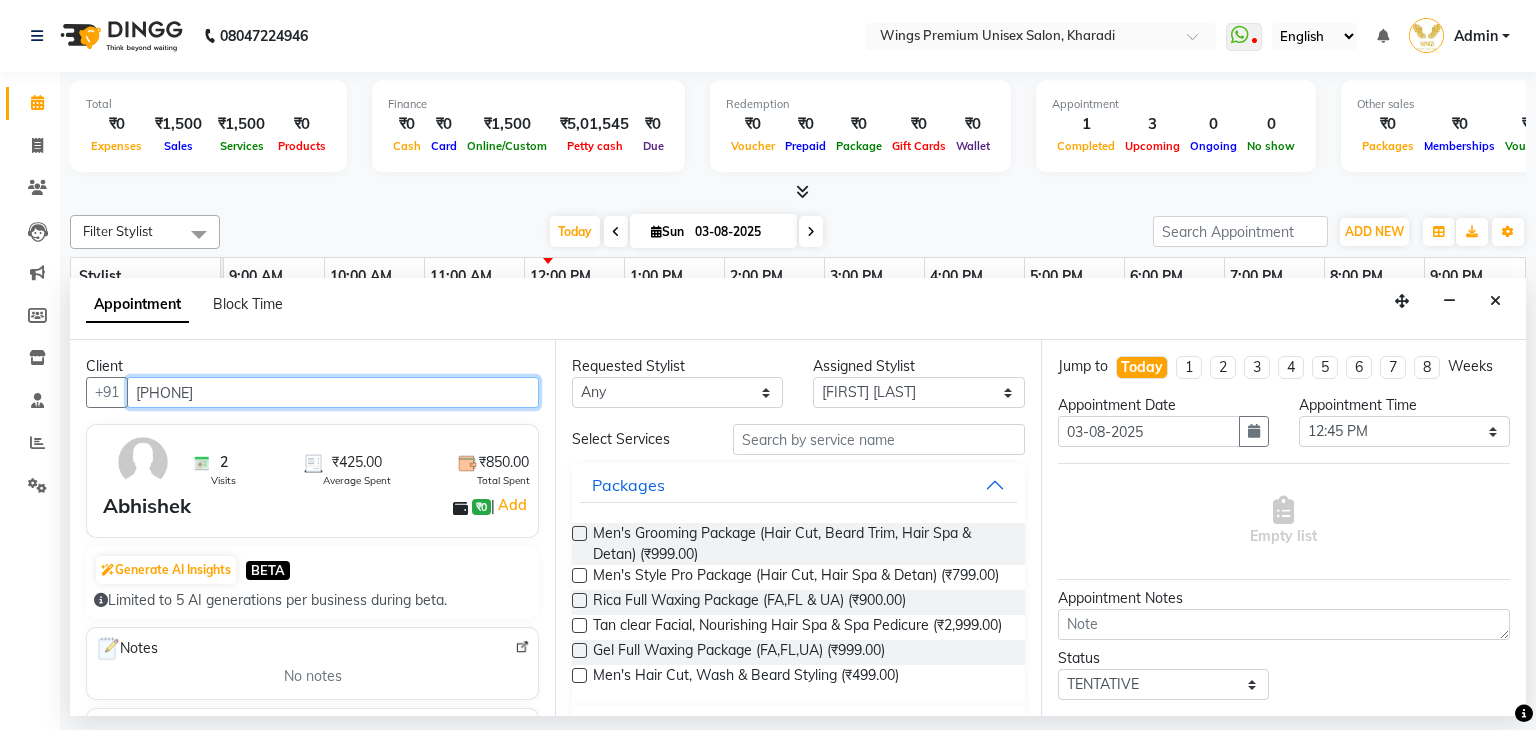 type on "[PHONE]" 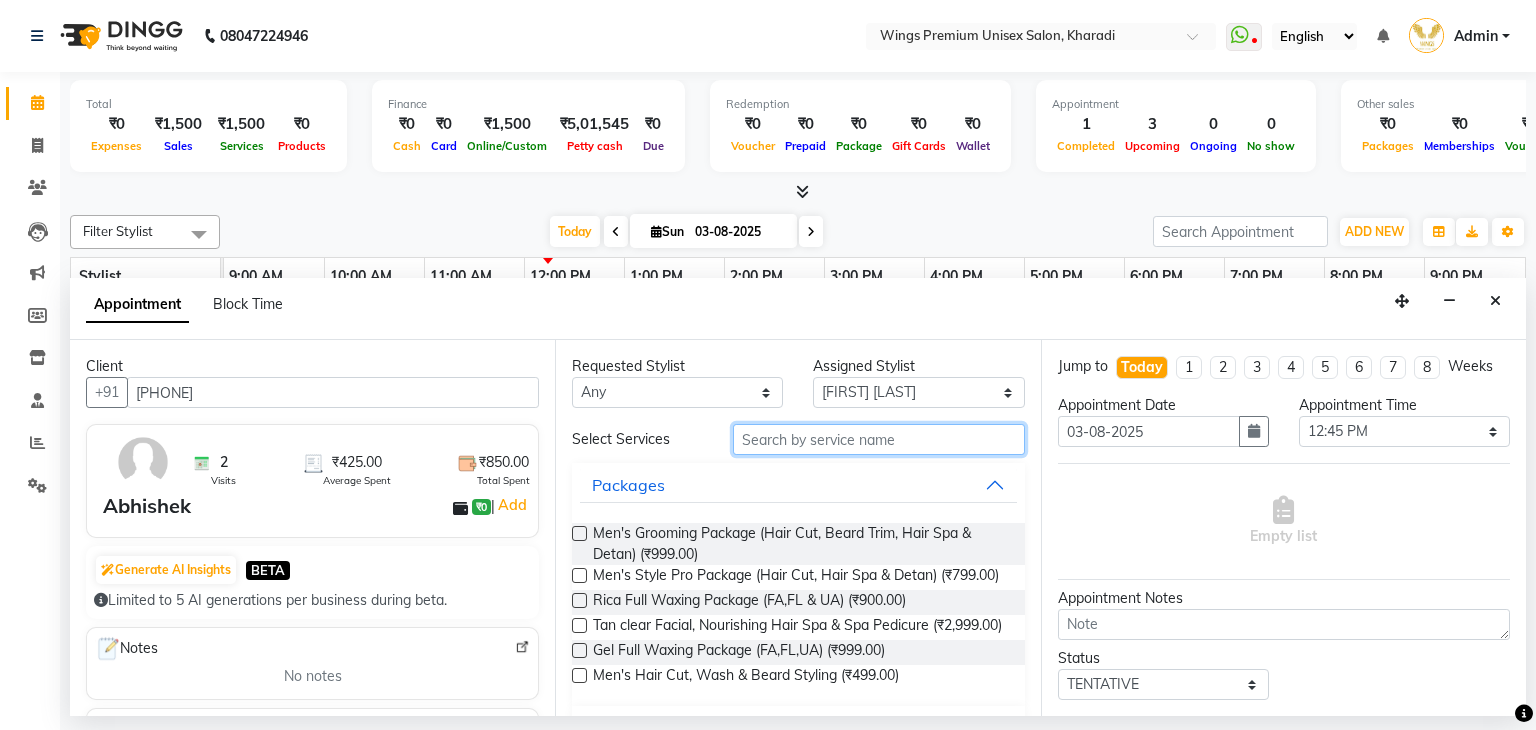 click at bounding box center (879, 439) 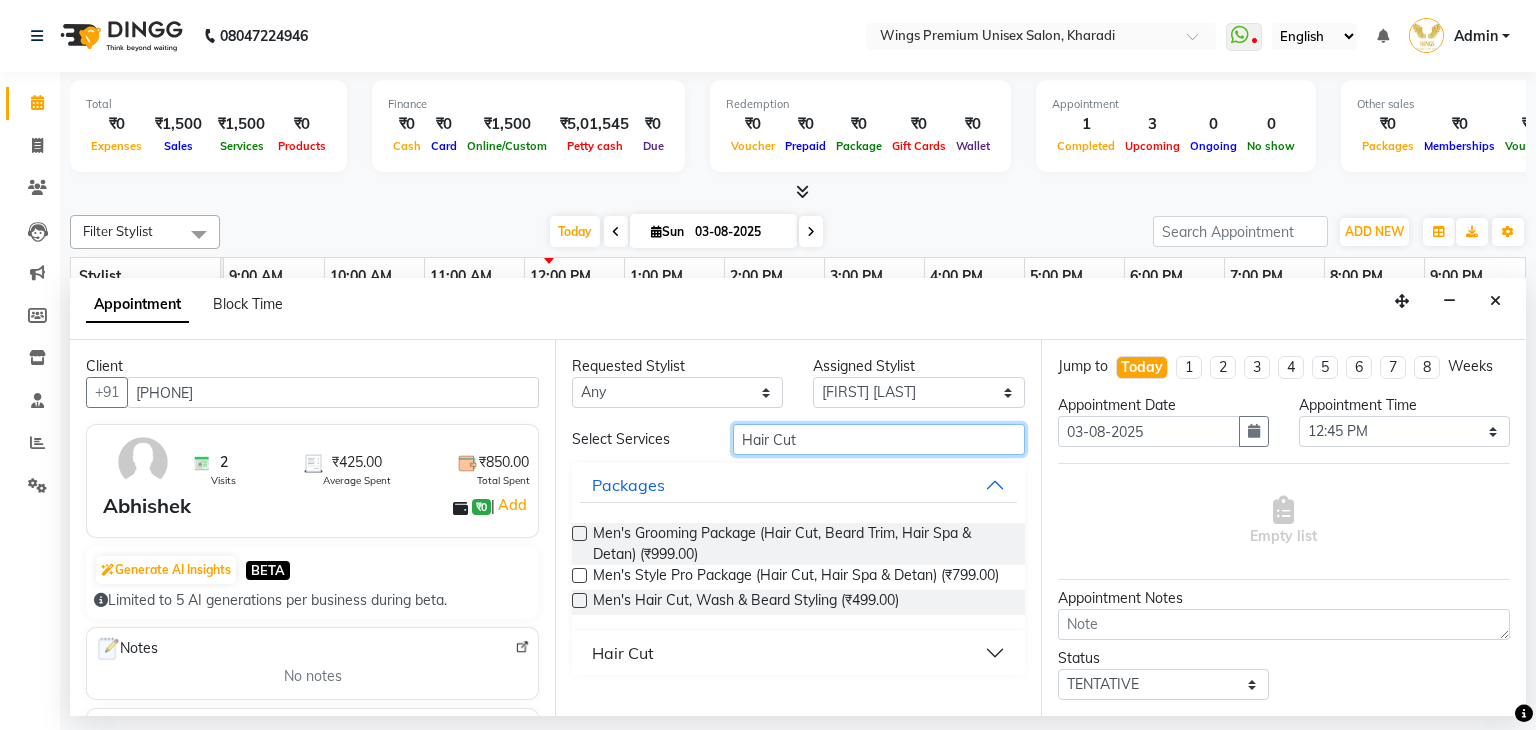 type on "Hair Cut" 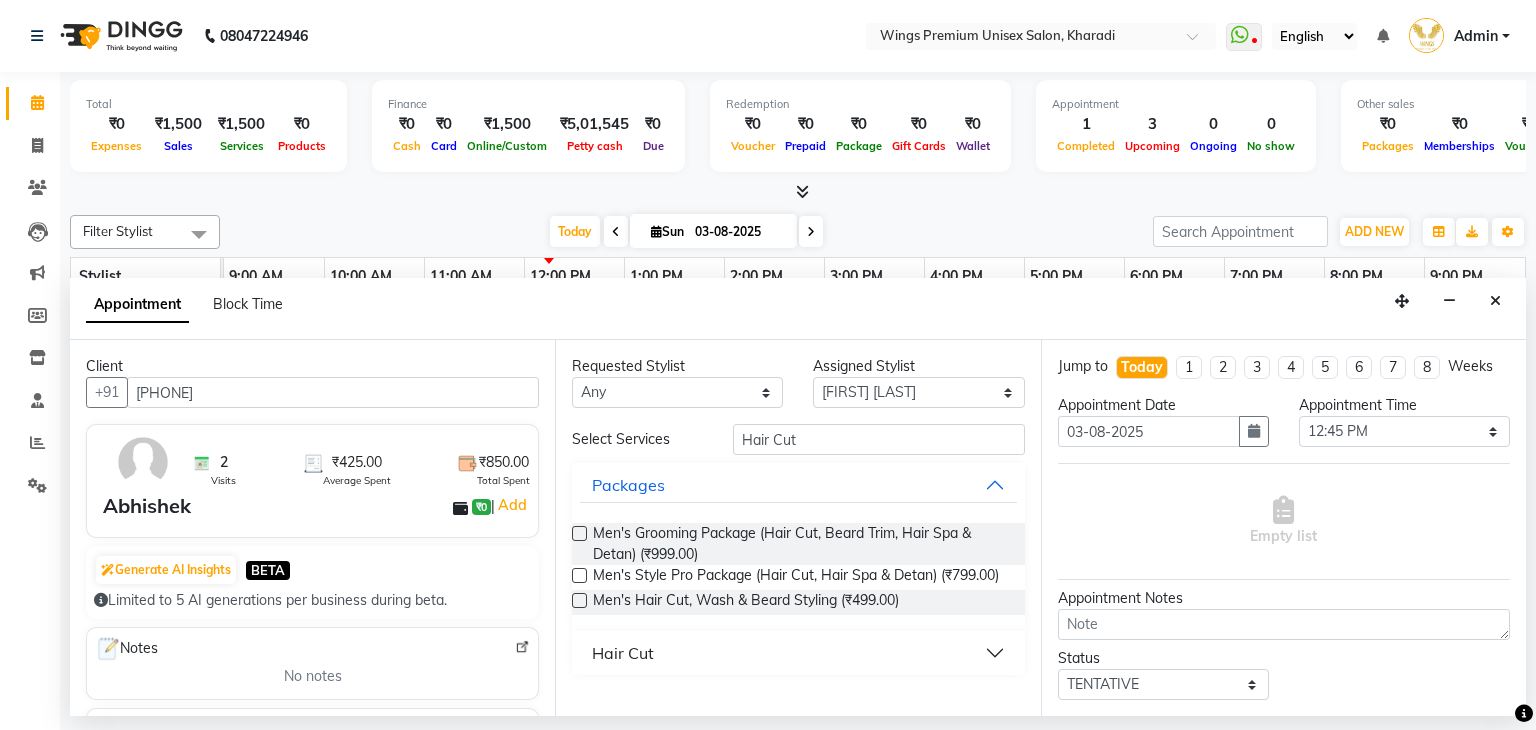 click on "Hair Cut" at bounding box center [623, 653] 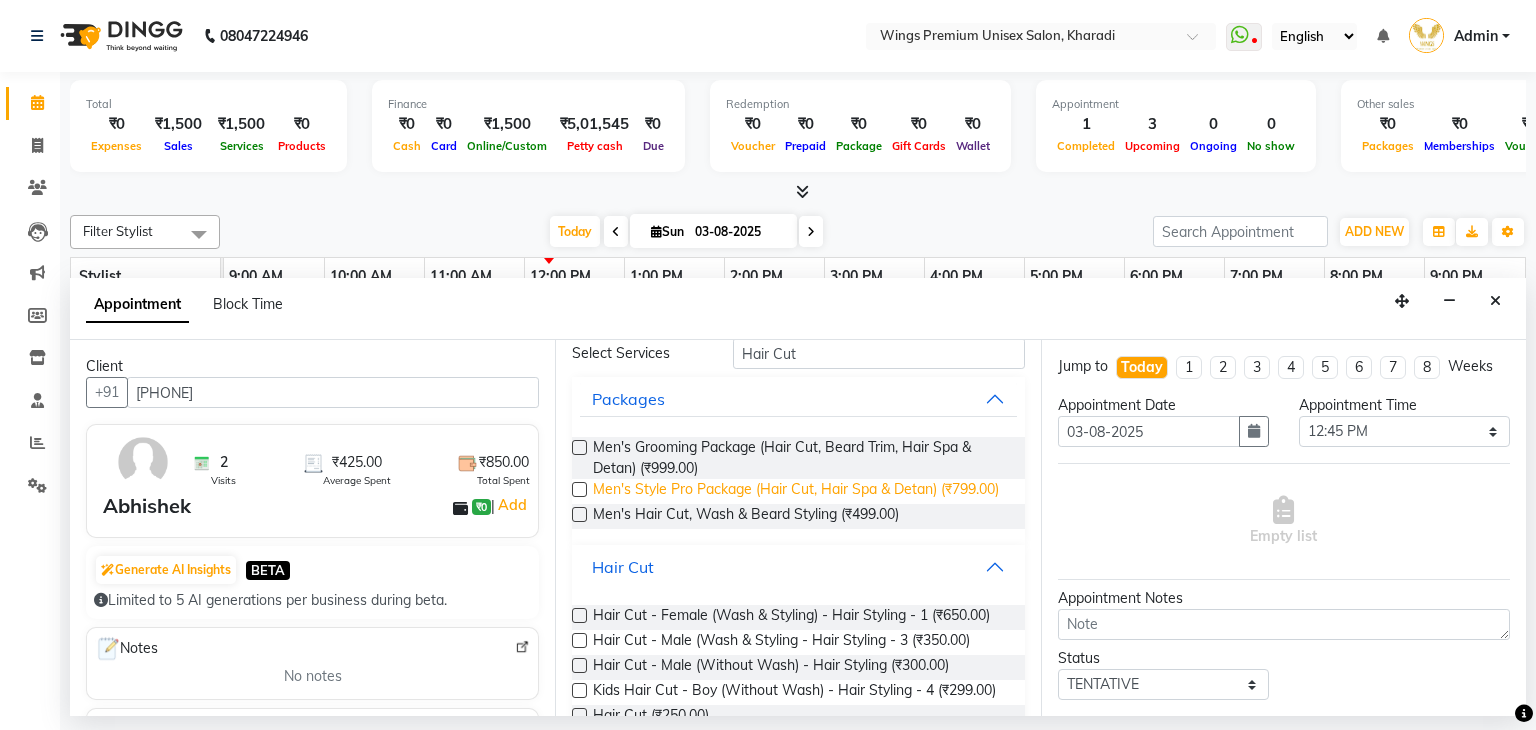 scroll, scrollTop: 180, scrollLeft: 0, axis: vertical 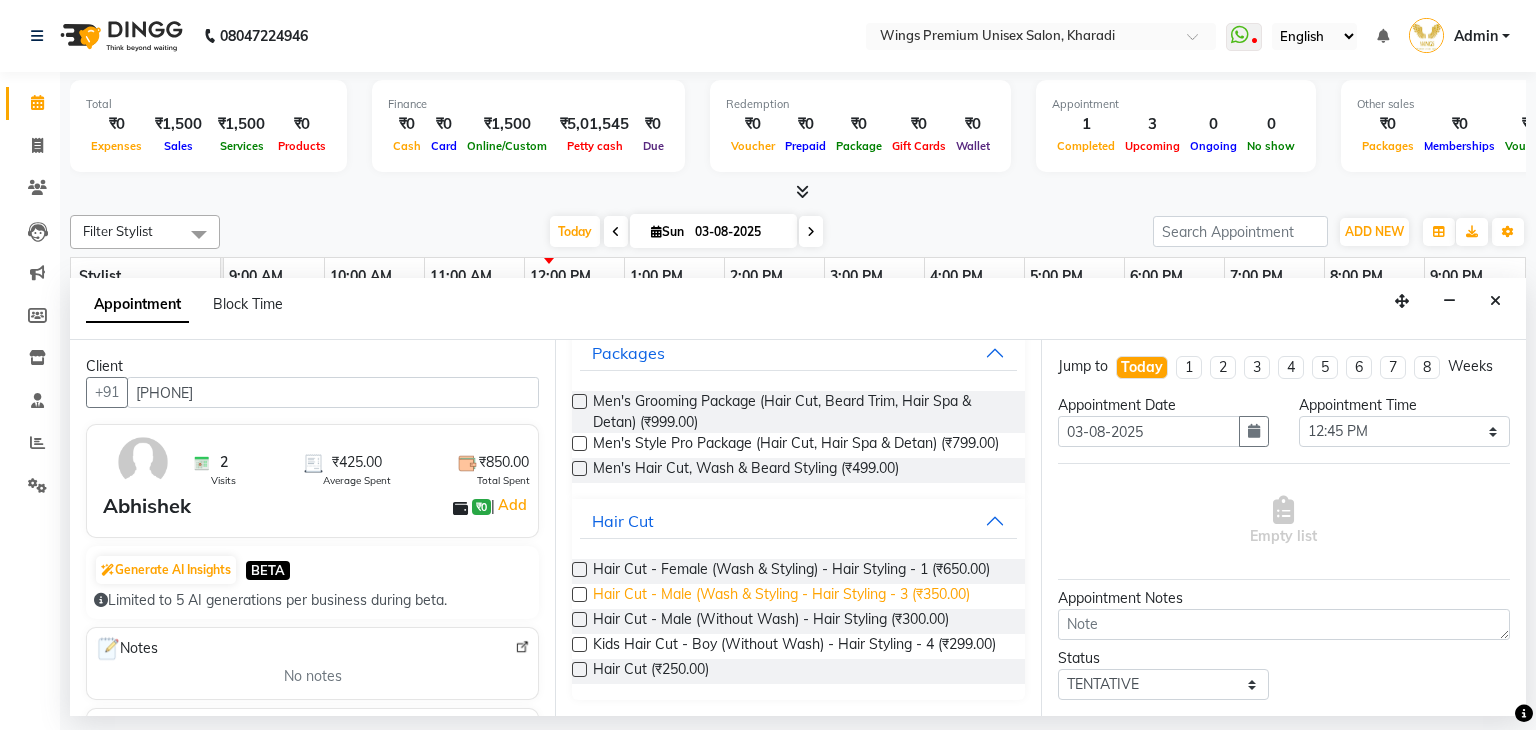 click on "Hair Cut - Male (Wash & Styling - Hair Styling - 3 (₹350.00)" at bounding box center (781, 596) 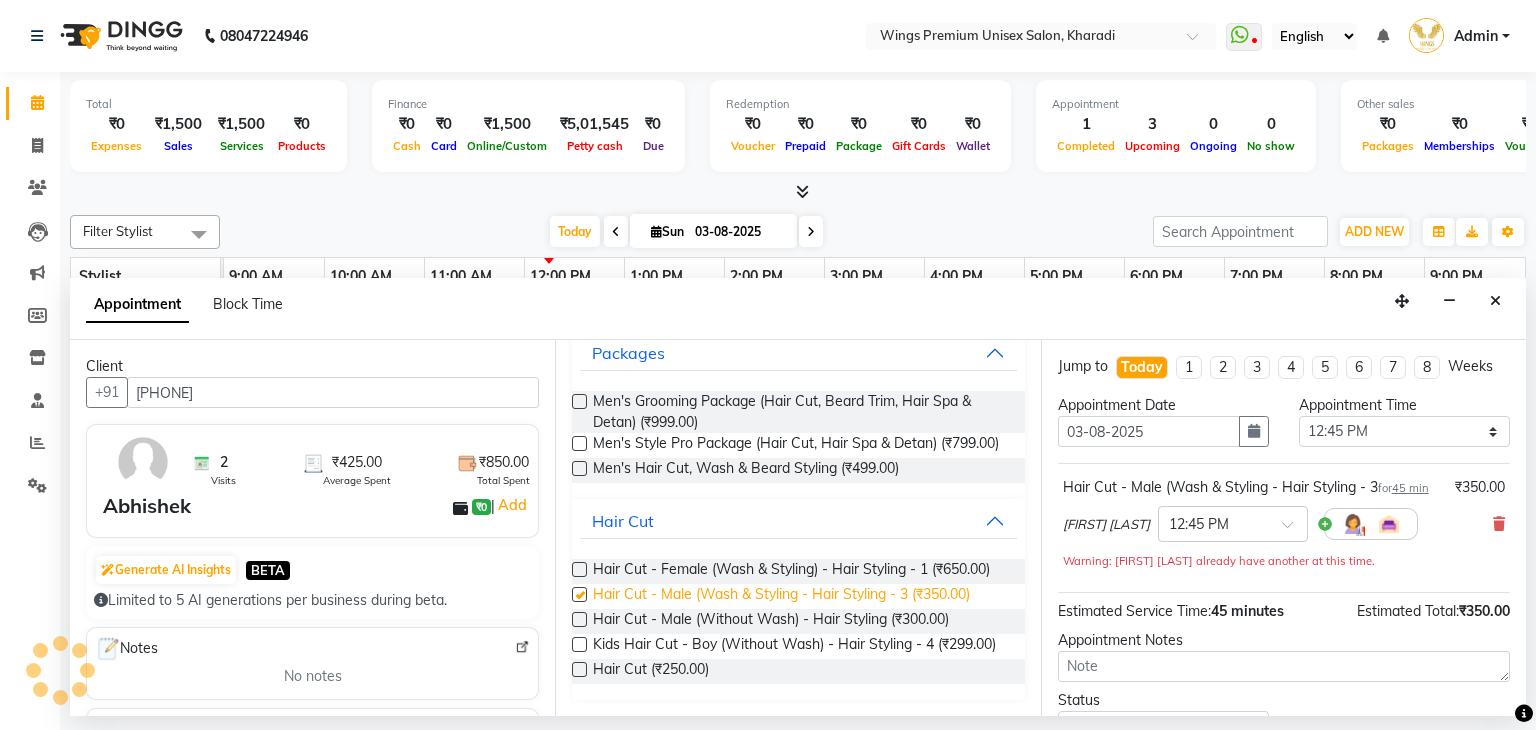 checkbox on "false" 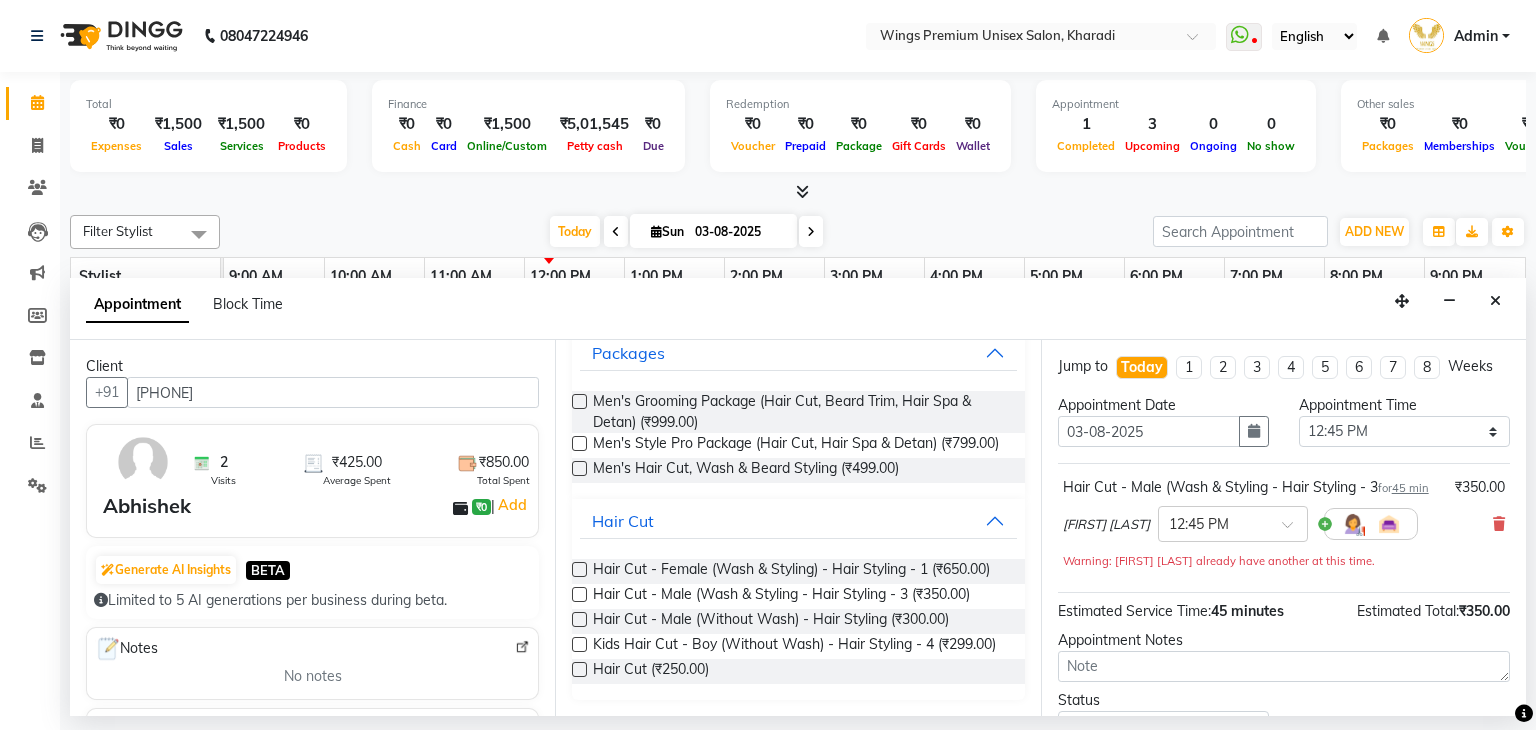 scroll, scrollTop: 175, scrollLeft: 0, axis: vertical 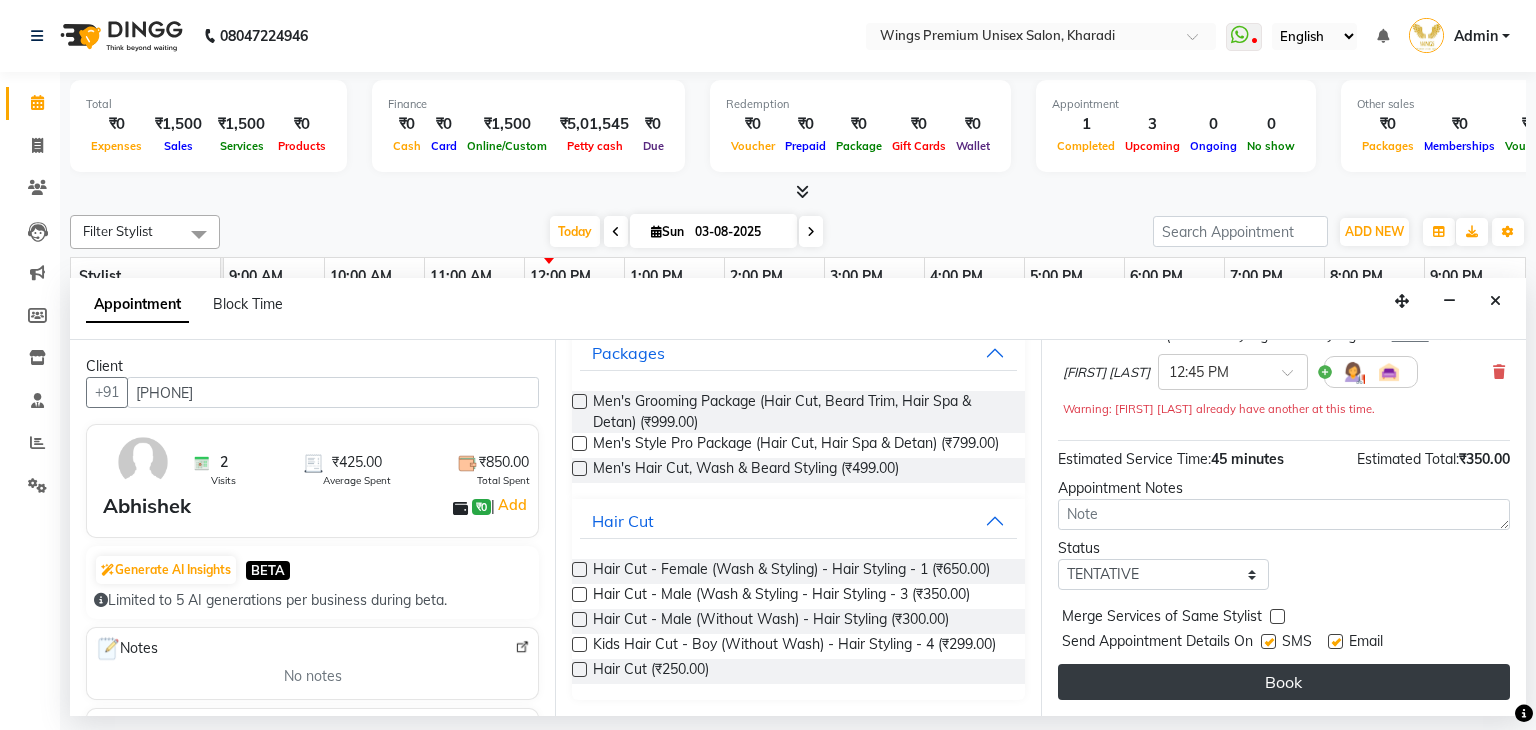 click on "Book" at bounding box center [1284, 682] 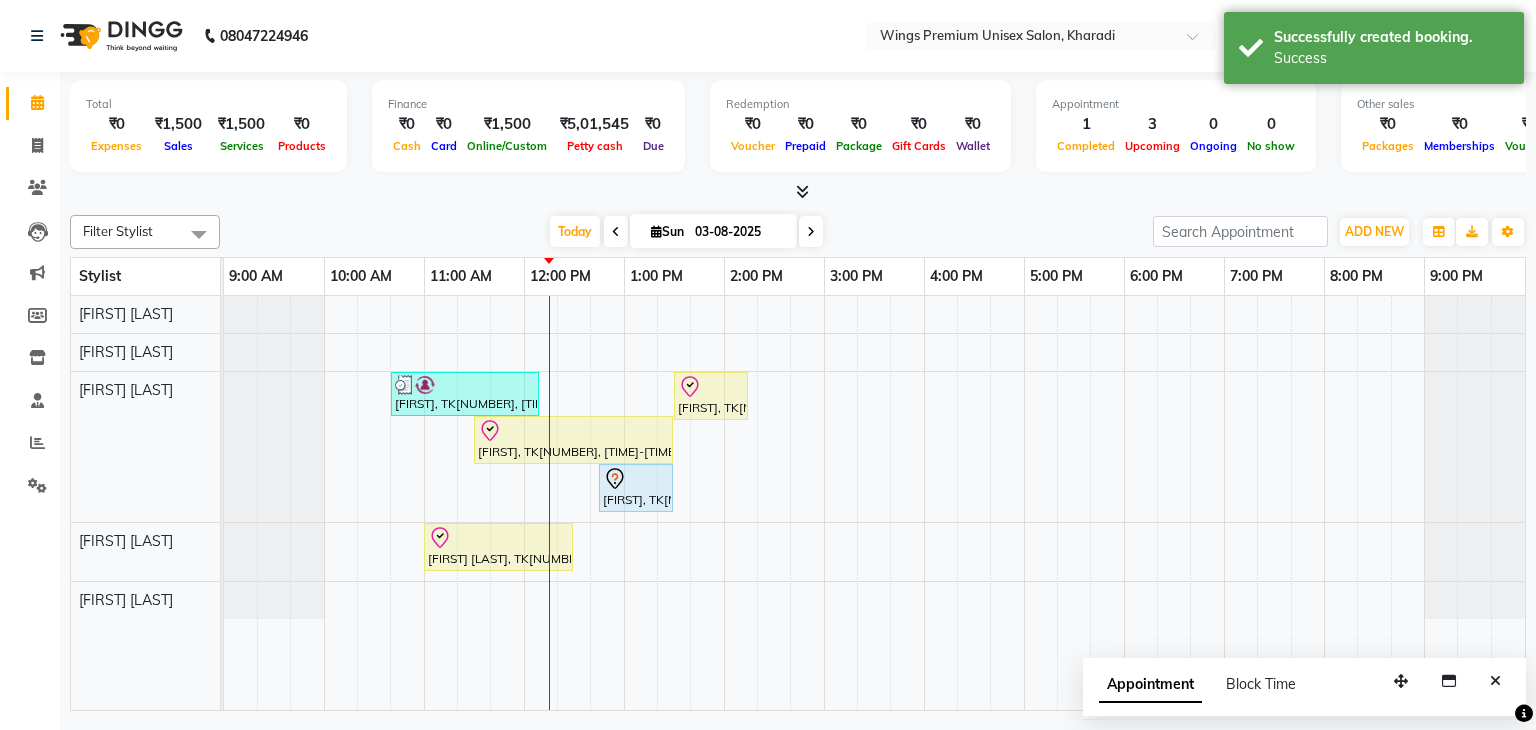click on "Filter Stylist Select All [FIRST] [LAST] [FIRST] [LAST] [FIRST] [LAST] [FIRST] [LAST] [FIRST] [LAST] Today Sun 03-08-2025 Toggle Dropdown Add Appointment Add Invoice Add Expense Add Attendance Add Client Add Transaction Toggle Dropdown Add Appointment Add Invoice Add Expense Add Attendance Add Client ADD NEW Toggle Dropdown Add Appointment Add Invoice Add Expense Add Attendance Add Client Add Transaction Filter Stylist Select All [FIRST] [LAST] [FIRST] [LAST] [FIRST] [LAST] [FIRST] [LAST] [FIRST] [LAST] Group By Staff View Room View View as Vertical Vertical - Week View Horizontal Horizontal - Week View List Toggle Dropdown Calendar Settings Manage Tags Arrange Stylists Reset Stylists Full Screen Show Available Stylist Appointment Form Zoom 75% Stylist [TIME] [TIME] [TIME] [TIME] [TIME] [TIME] [TIME] [TIME] [TIME] [TIME] [TIME] [TIME] [TIME] [FIRST] [LAST] [FIRST] [LAST] [FIRST] [LAST] [FIRST] [LAST] [FIRST] [LAST]" 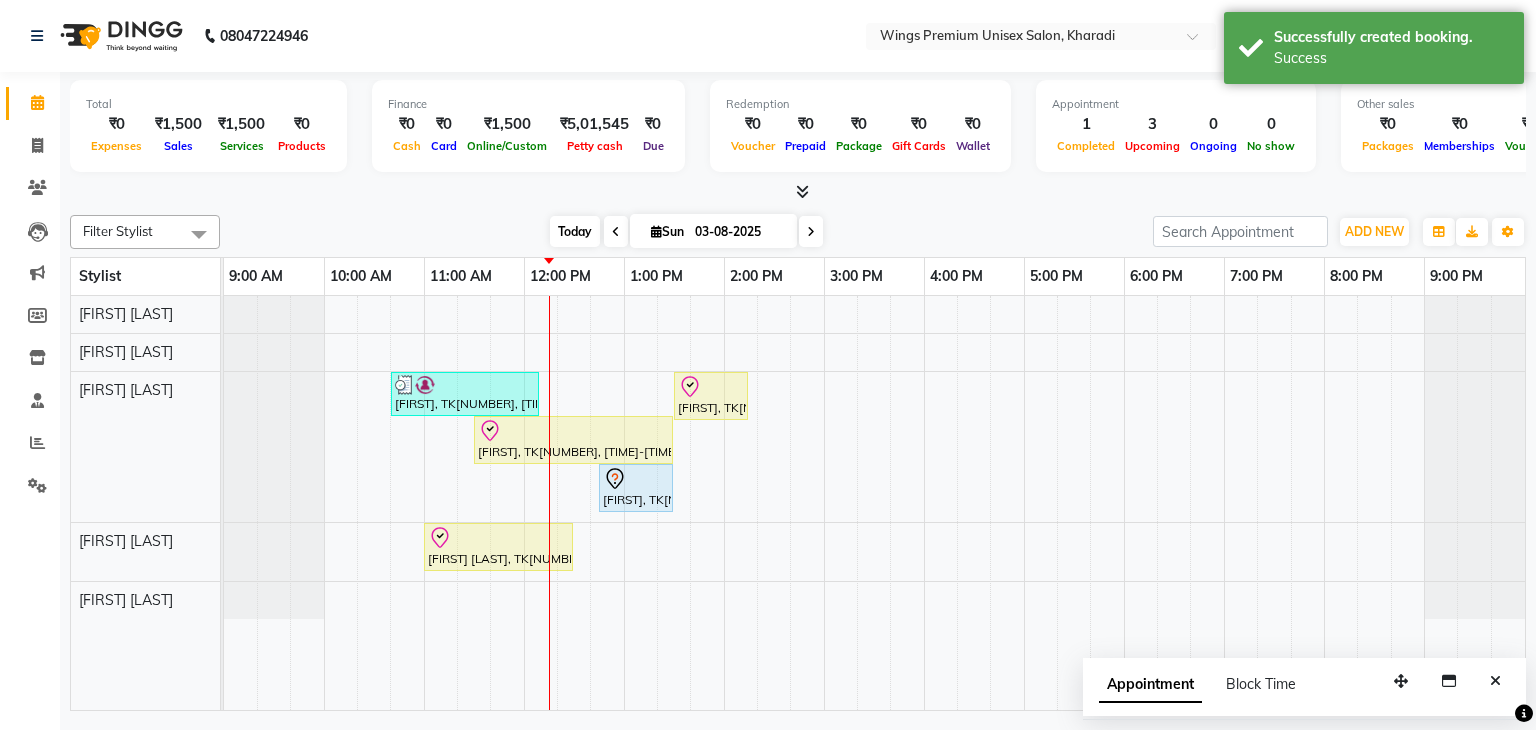 click on "Today" at bounding box center (575, 231) 